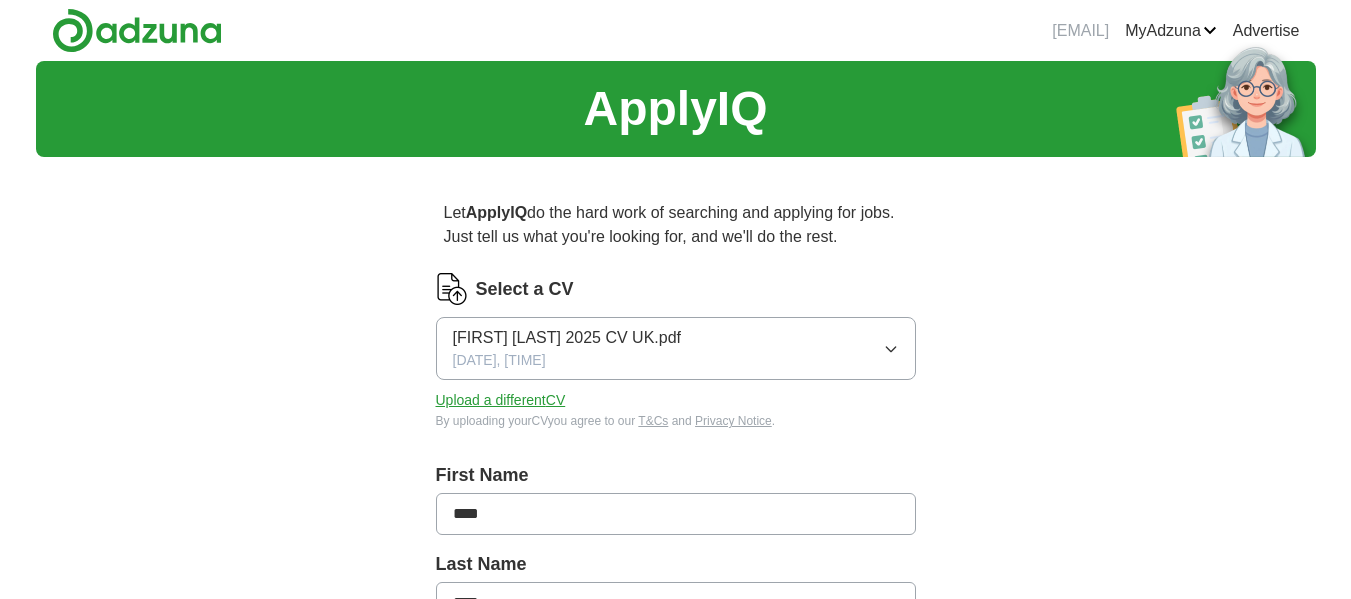 scroll, scrollTop: 0, scrollLeft: 0, axis: both 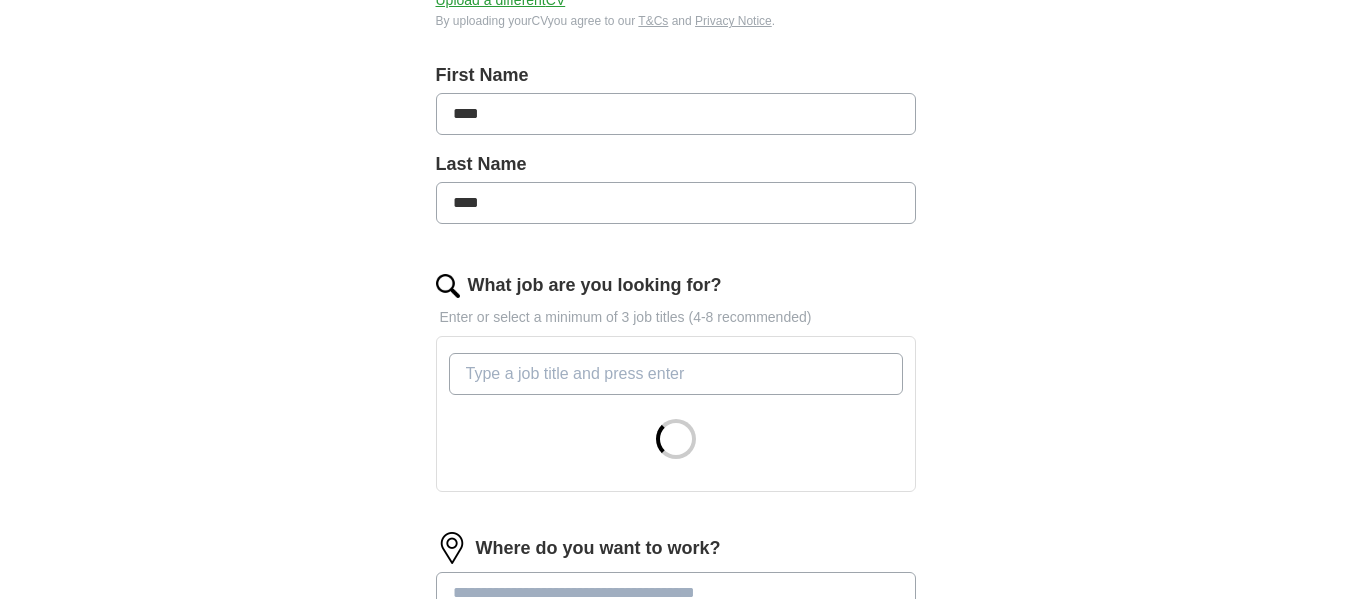 click on "What job are you looking for?" at bounding box center (676, 374) 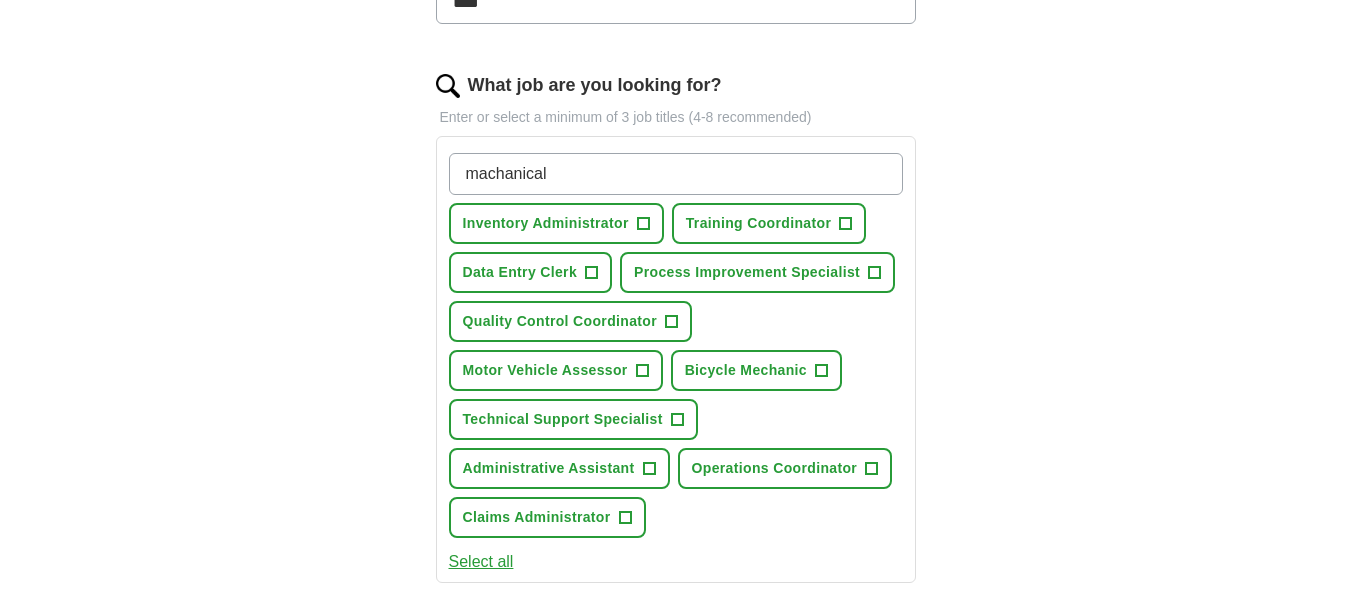 scroll, scrollTop: 700, scrollLeft: 0, axis: vertical 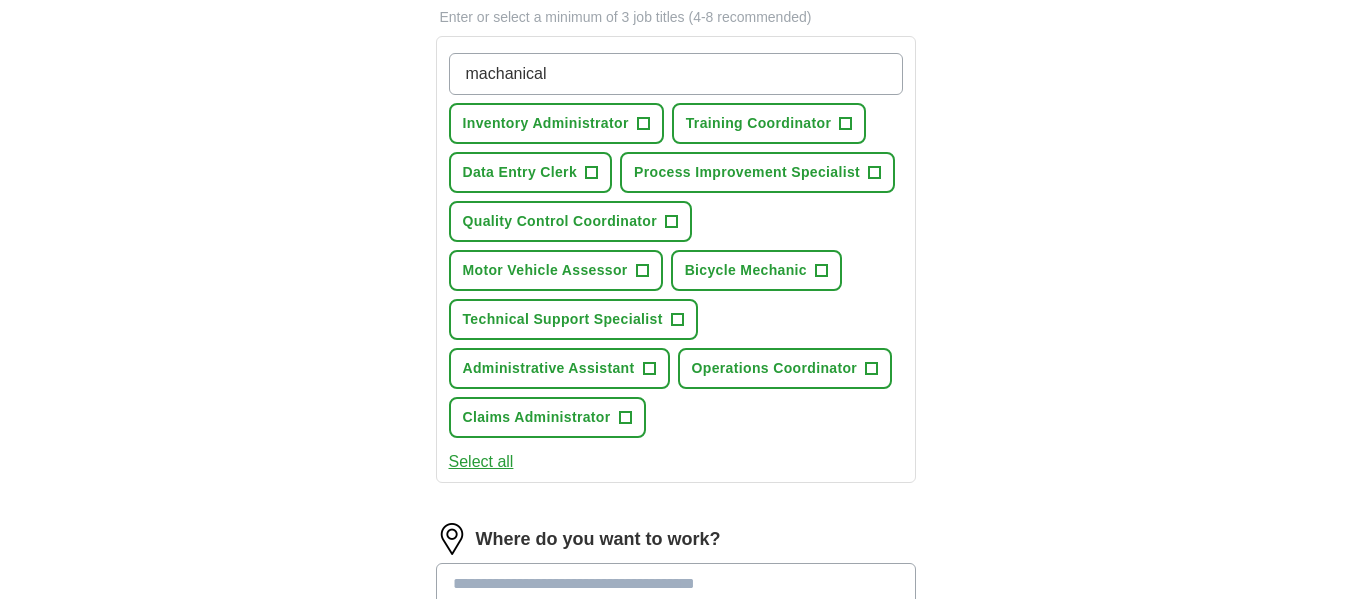 type on "machanical" 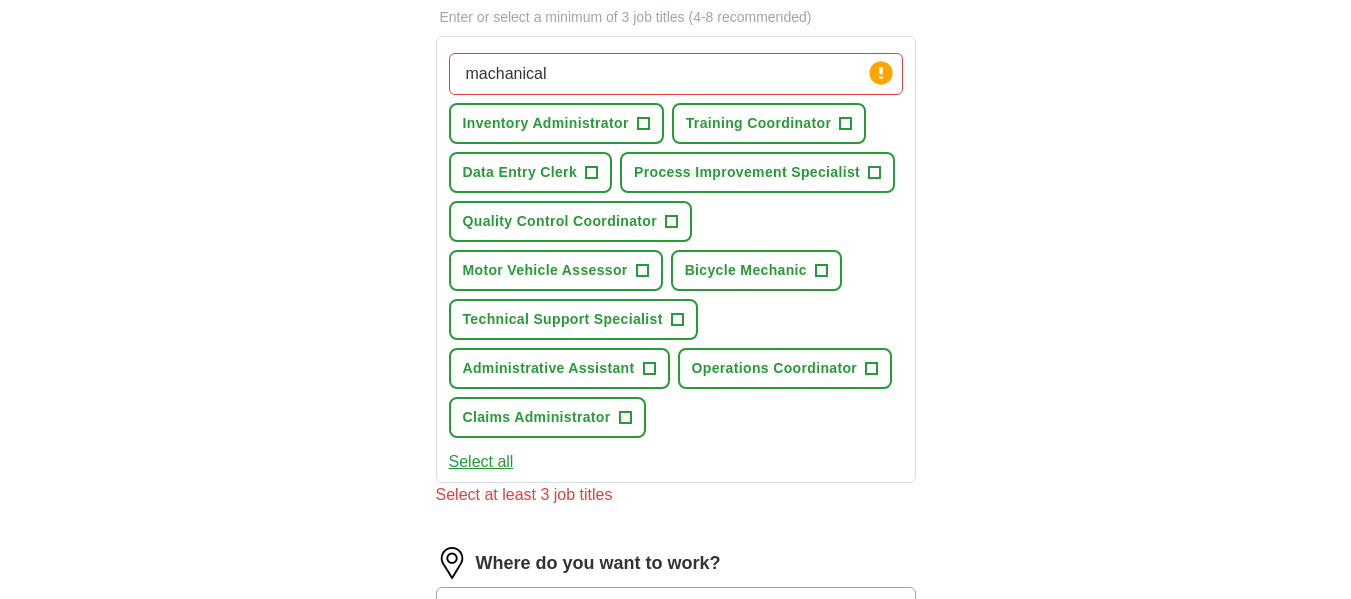 click on "Select all" at bounding box center (481, 462) 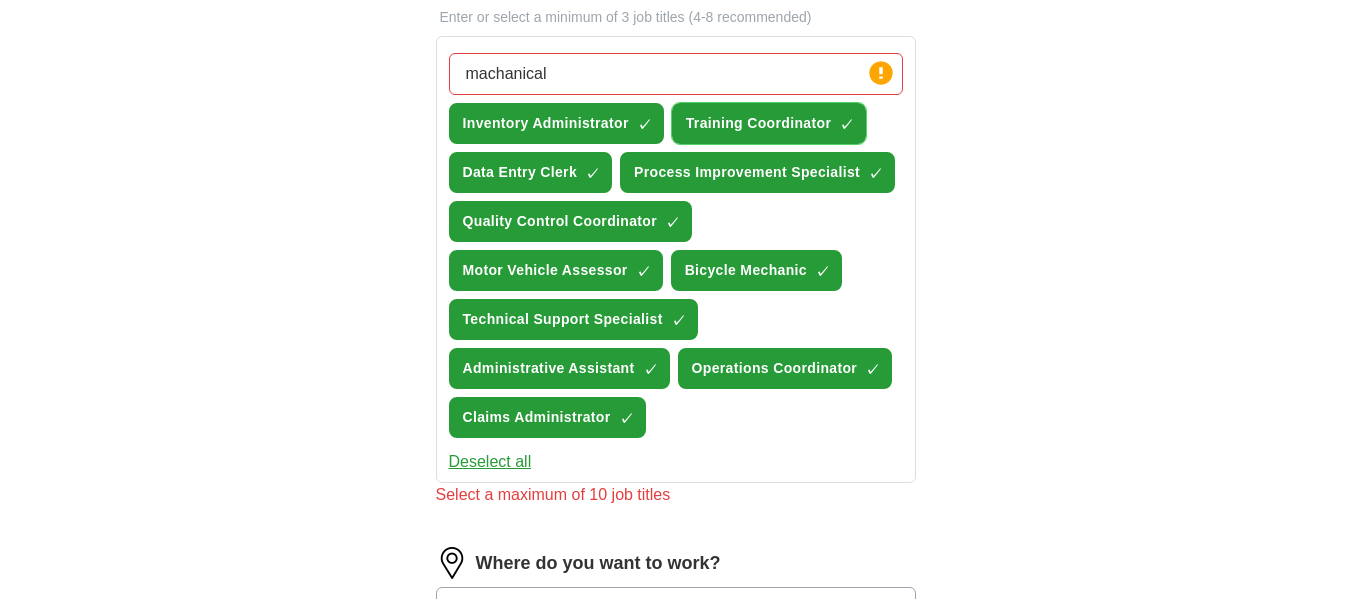 click on "×" at bounding box center (0, 0) 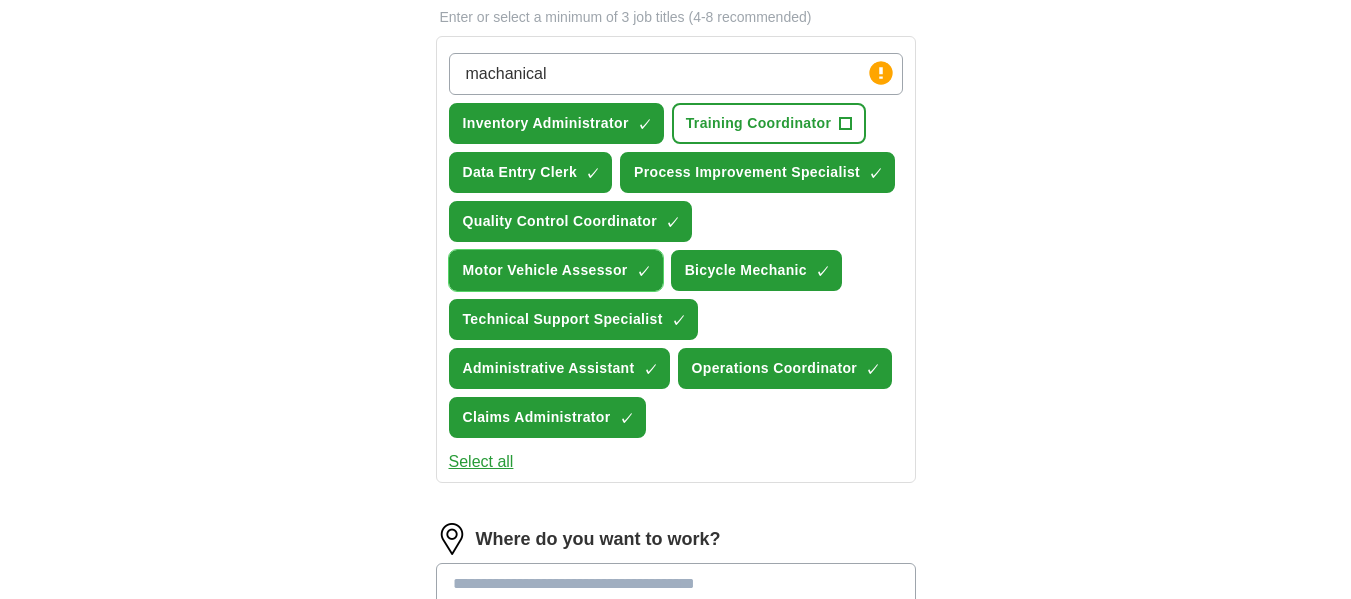 click on "×" at bounding box center (0, 0) 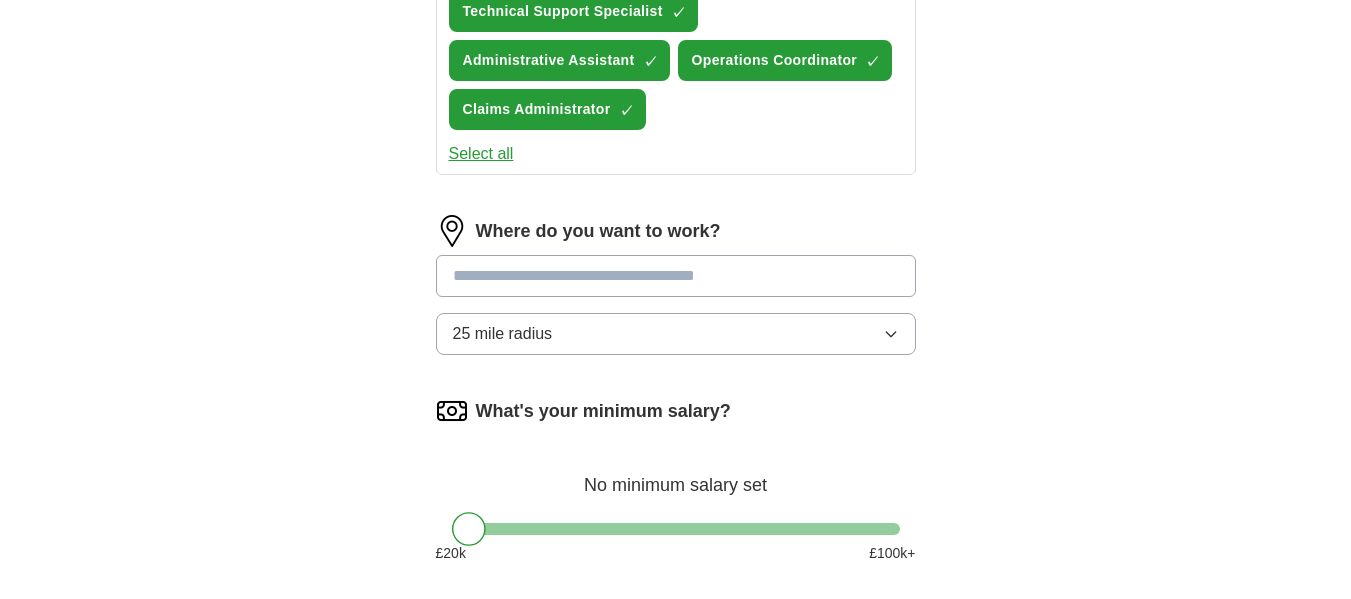 scroll, scrollTop: 1100, scrollLeft: 0, axis: vertical 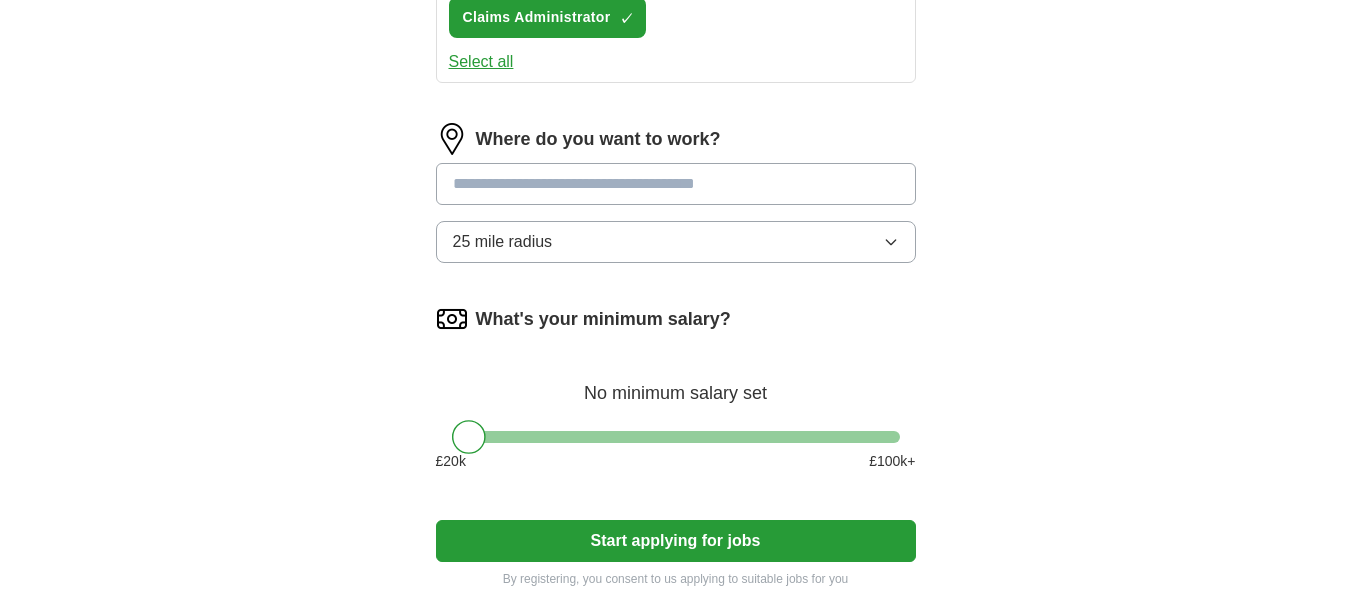 click at bounding box center (676, 184) 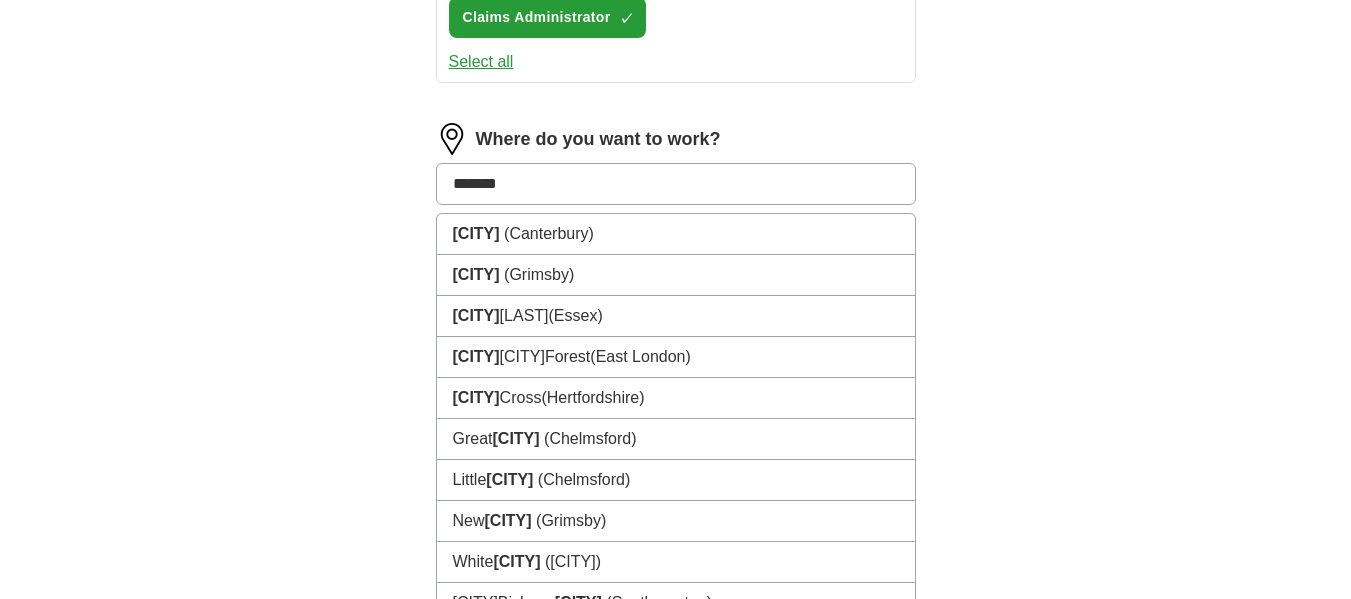 type on "********" 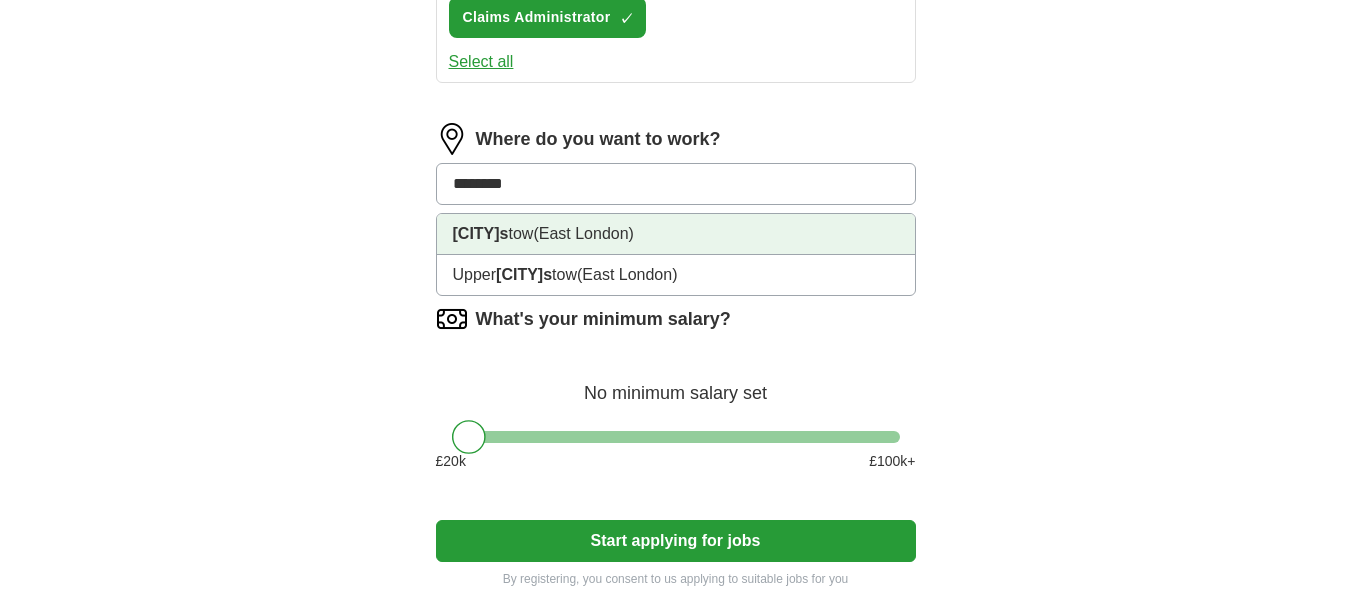 click on "[CITY]s" at bounding box center (481, 233) 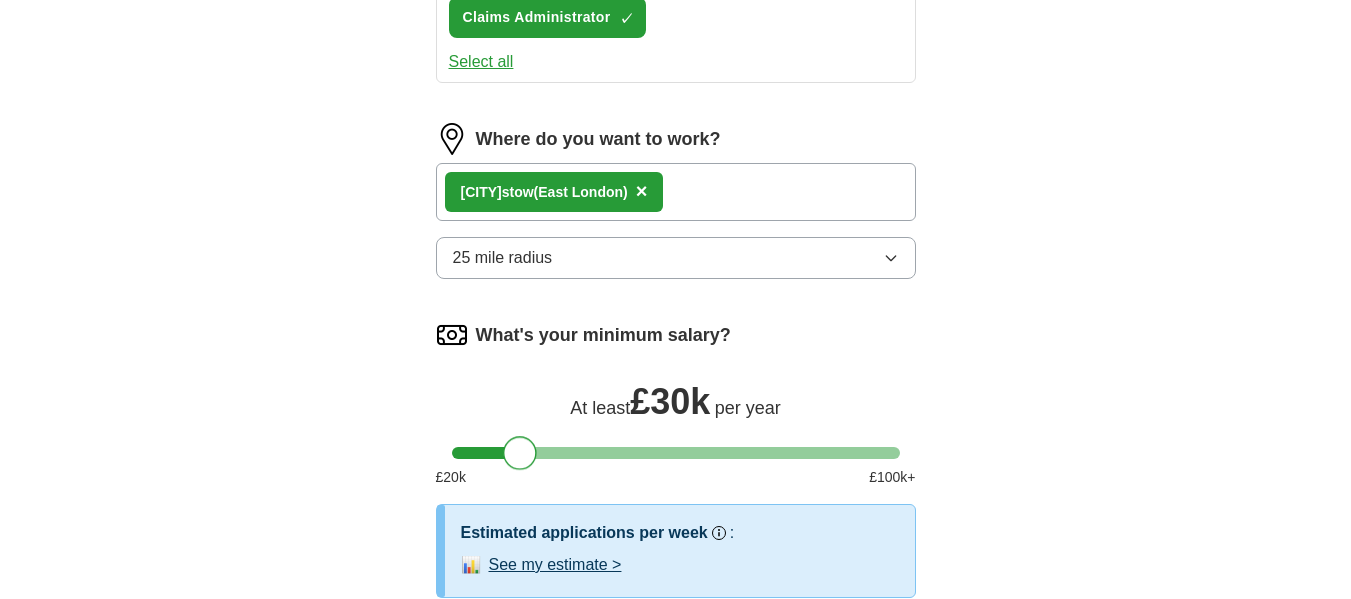 drag, startPoint x: 471, startPoint y: 453, endPoint x: 524, endPoint y: 452, distance: 53.009434 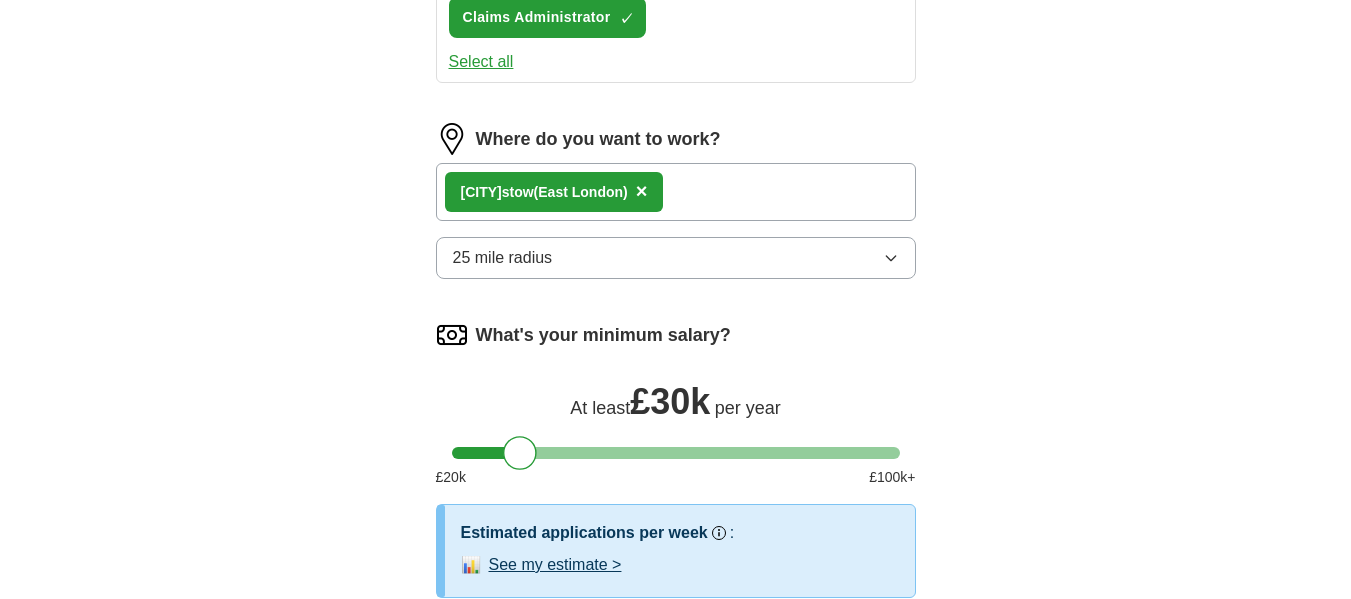 click on "ApplyIQ Let  ApplyIQ  do the hard work of searching and applying for jobs. Just tell us what you're looking for, and we'll do the rest. Select a CV [FIRST] [LAST] 2025 CV UK.pdf [DATE], [TIME] Upload a different  CV By uploading your  CV  you agree to our   T&Cs   and   Privacy Notice . First Name **** Last Name **** What job are you looking for? Enter or select a minimum of 3 job titles (4-8 recommended) machanical Press return to add title Inventory Administrator ✓ × Training Coordinator + Data Entry Clerk ✓ × Process Improvement Specialist ✓ × Quality Control Coordinator ✓ × Motor Vehicle Assessor + Bicycle Mechanic ✓ × Technical Support Specialist ✓ × Administrative Assistant ✓ × Operations Coordinator ✓ × Claims Administrator ✓ × Select all Where do you want to work? [CITY]stow  ([REGION]) × 25 mile radius What's your minimum salary? At least  £ 30k   per year £ 20 k £ 100 k+ Estimated applications per week Our best guess based on live jobs today,  and others like you. :" at bounding box center (676, -157) 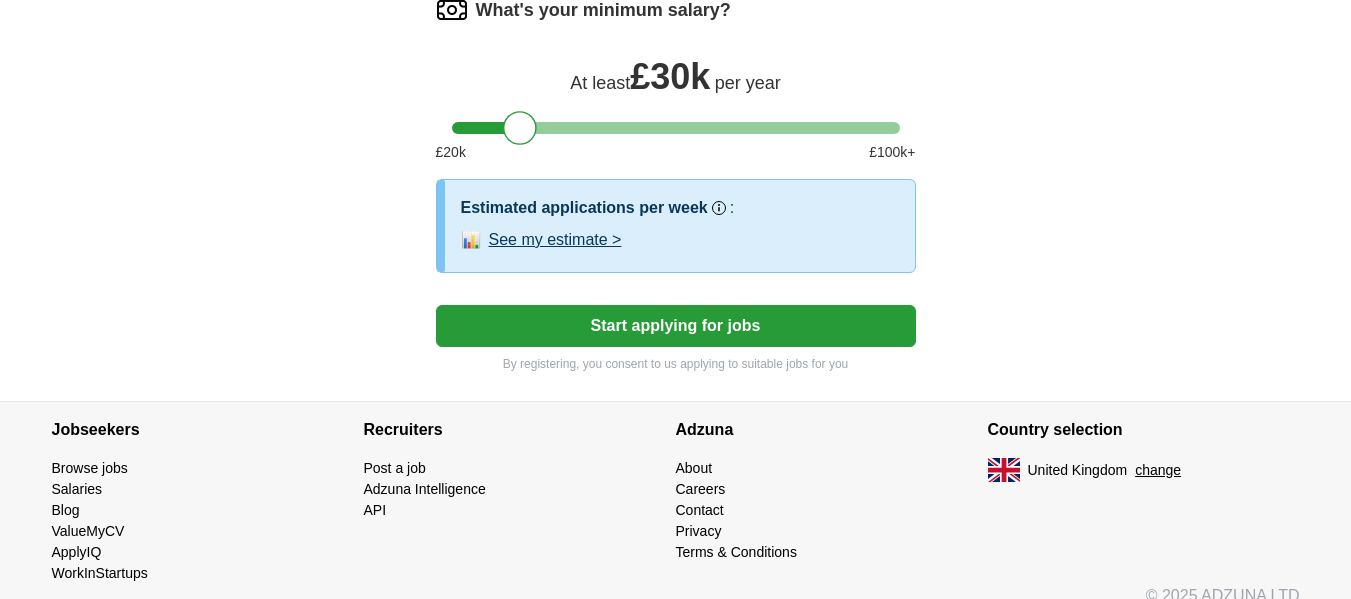 scroll, scrollTop: 1450, scrollLeft: 0, axis: vertical 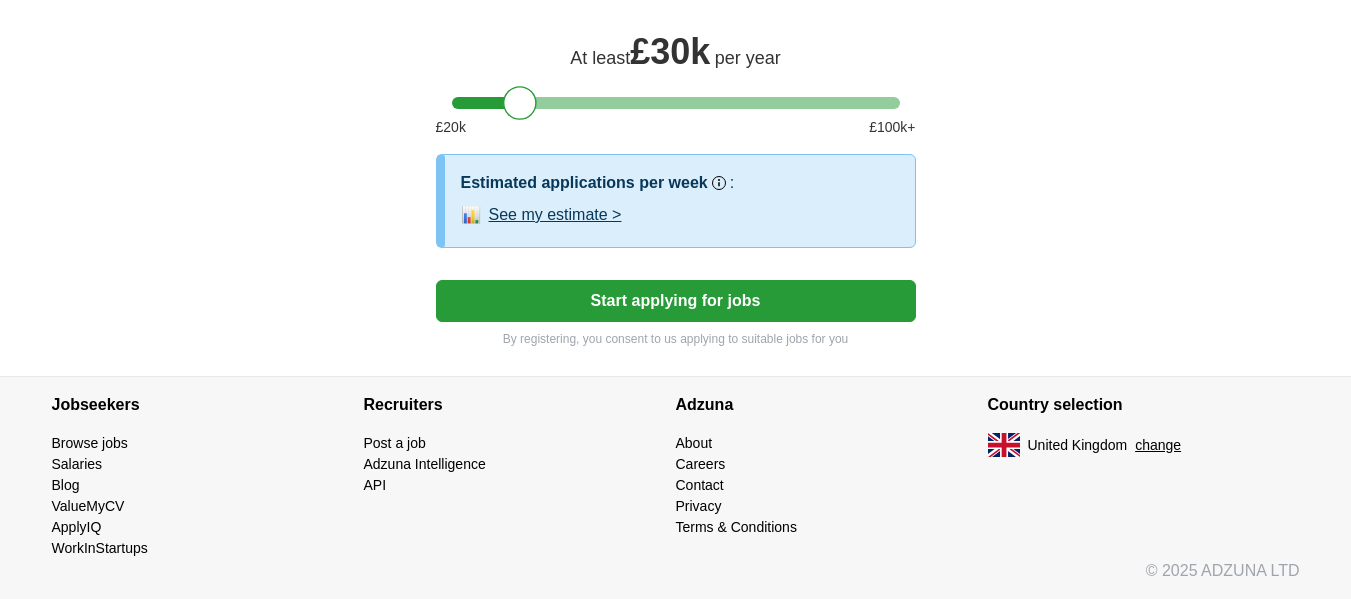 click on "Start applying for jobs" at bounding box center [676, 301] 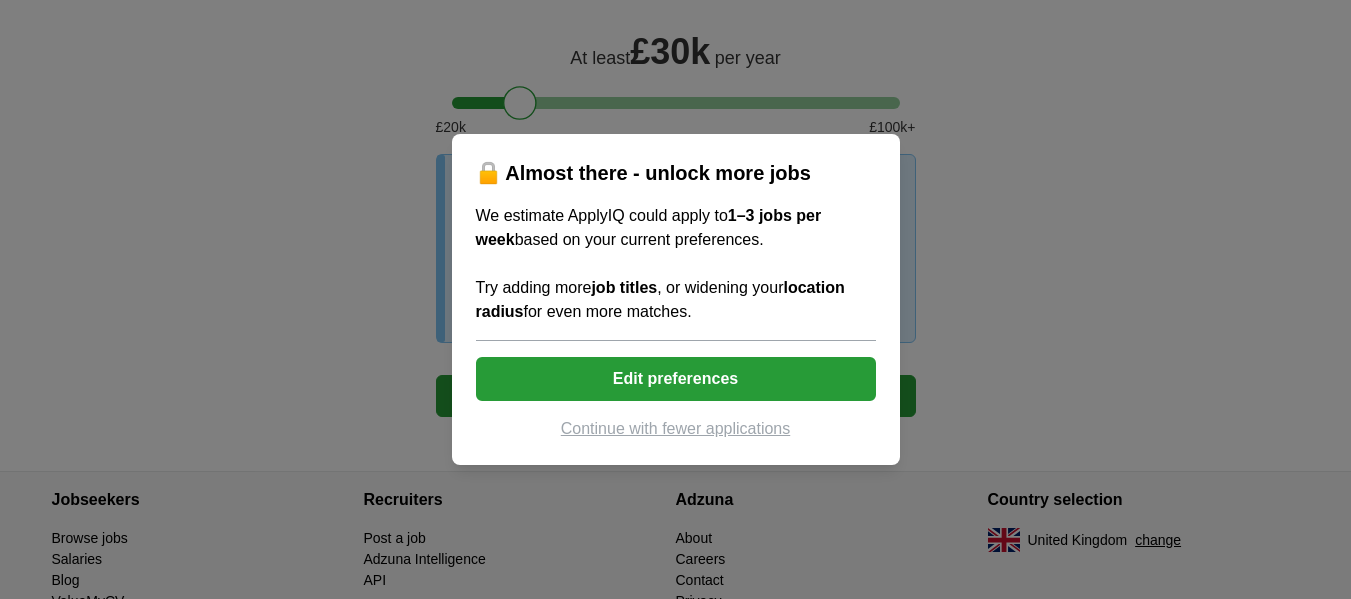 click on "Continue with fewer applications" at bounding box center (676, 429) 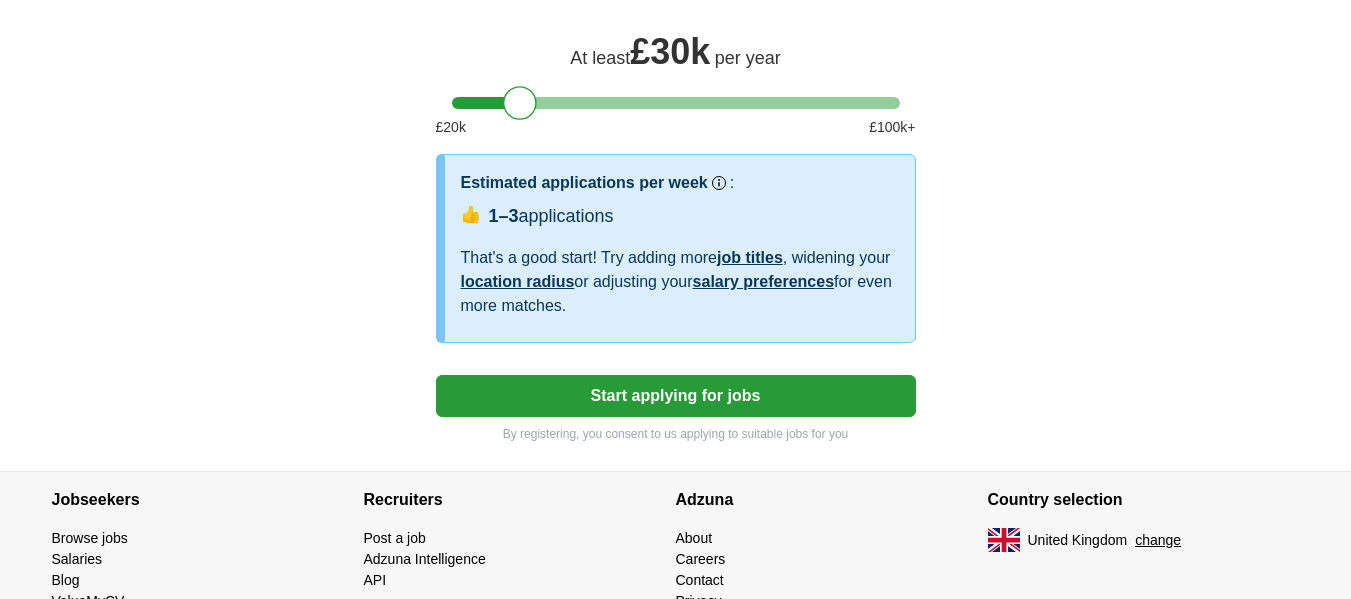 select on "**" 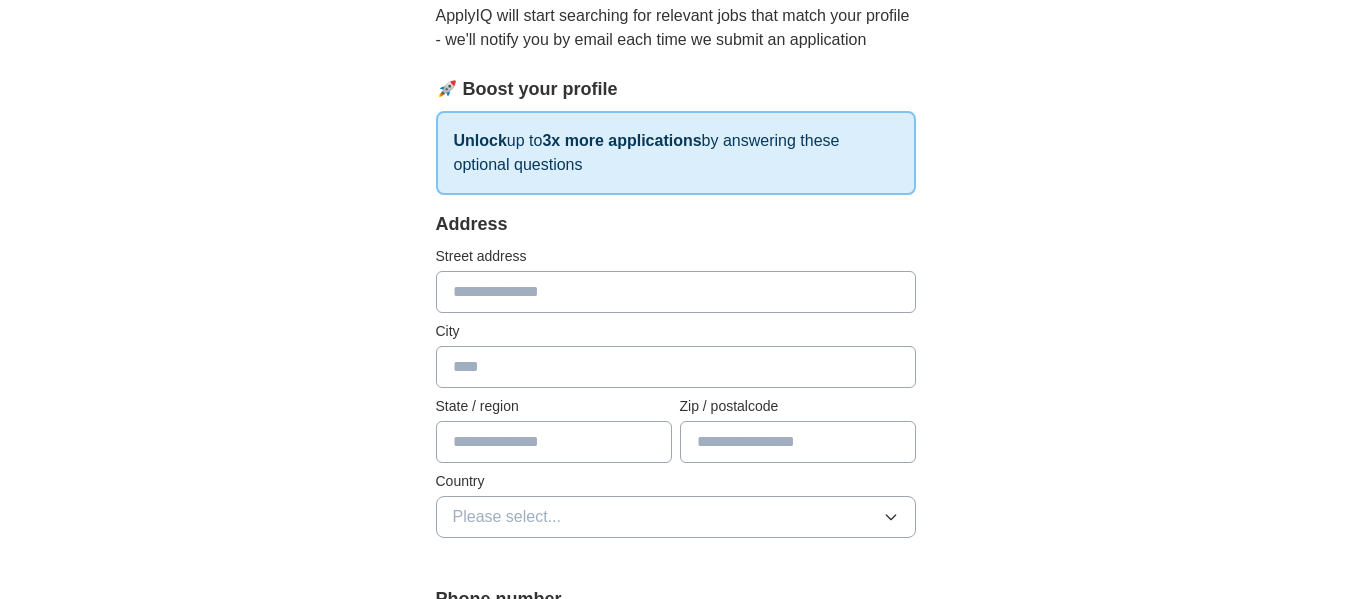 scroll, scrollTop: 200, scrollLeft: 0, axis: vertical 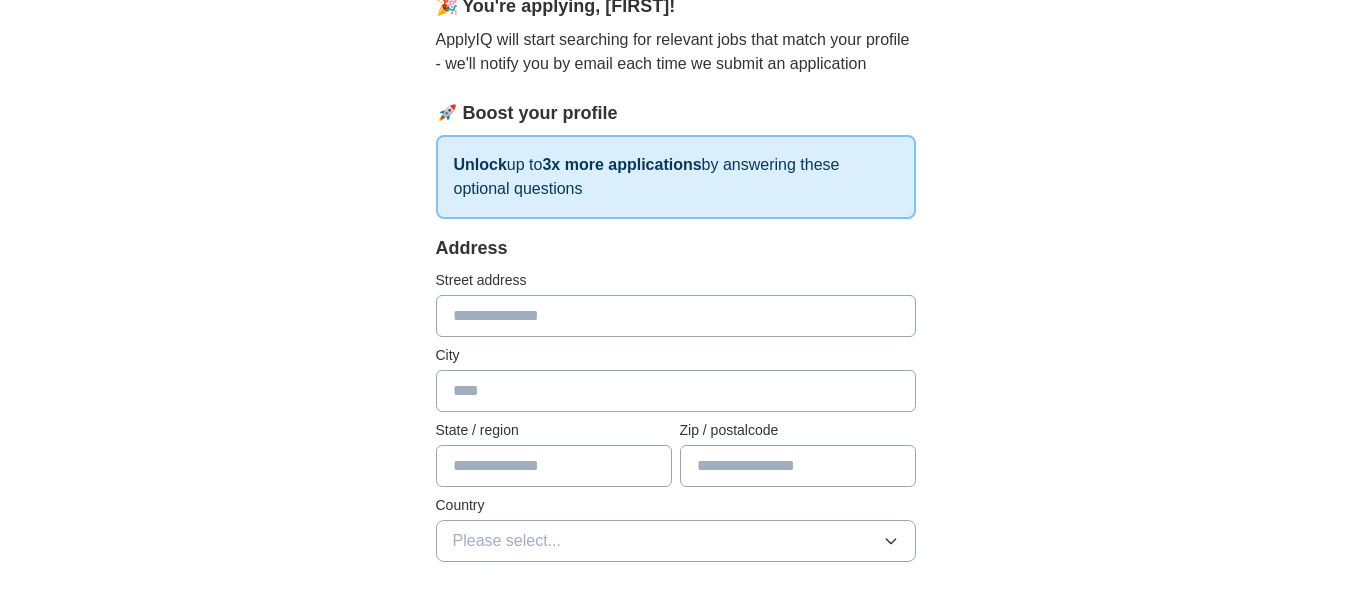 click at bounding box center (676, 316) 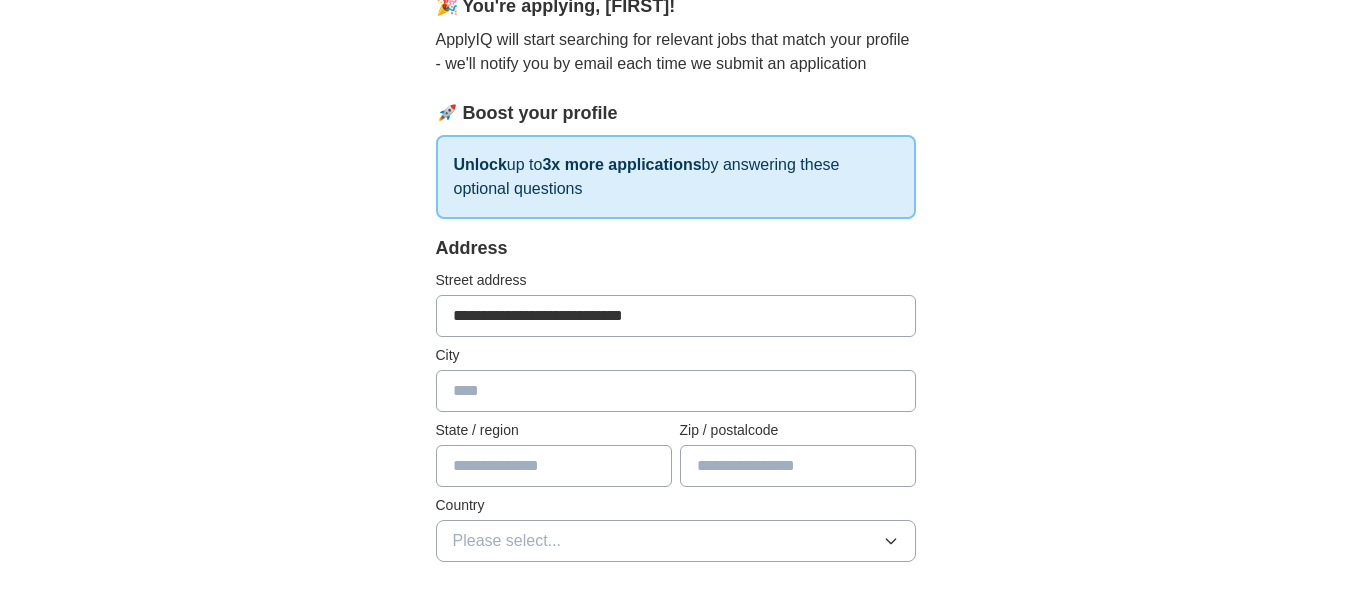 type on "**********" 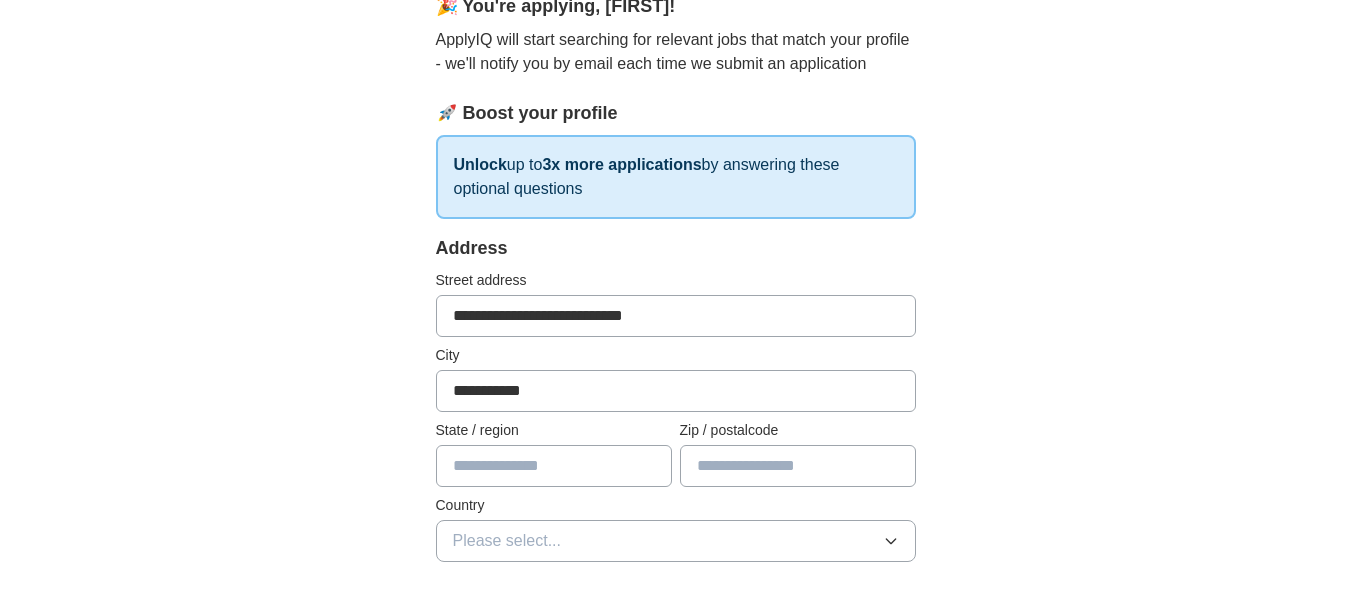 type on "**********" 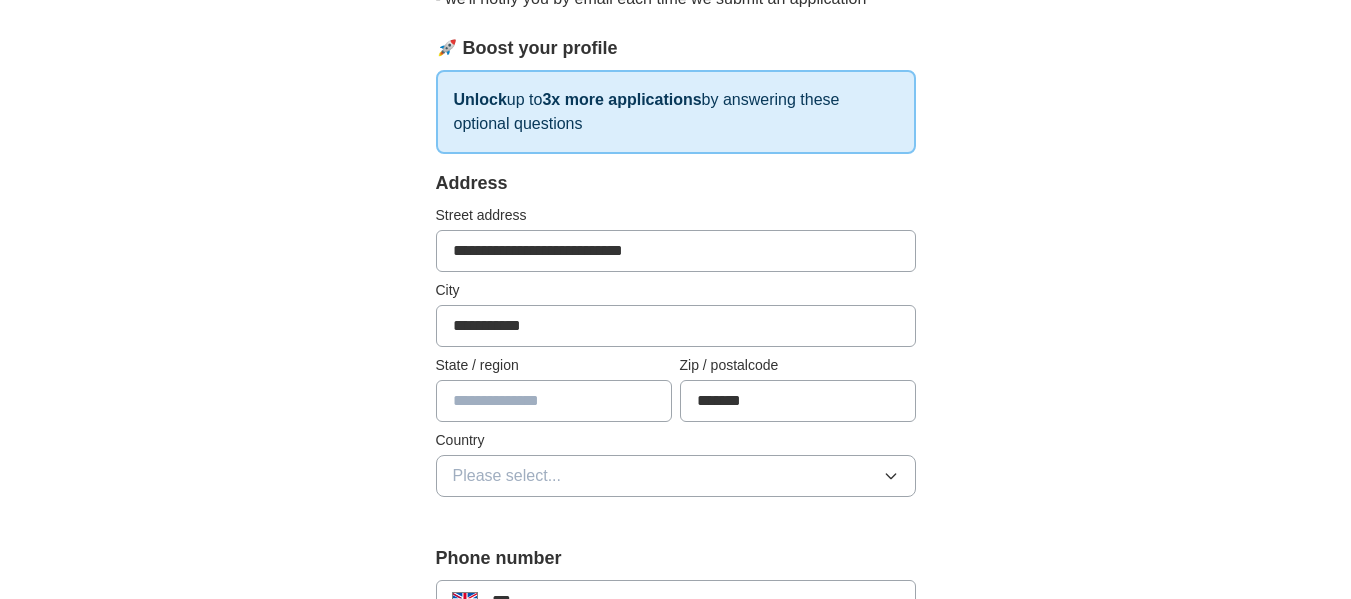 scroll, scrollTop: 300, scrollLeft: 0, axis: vertical 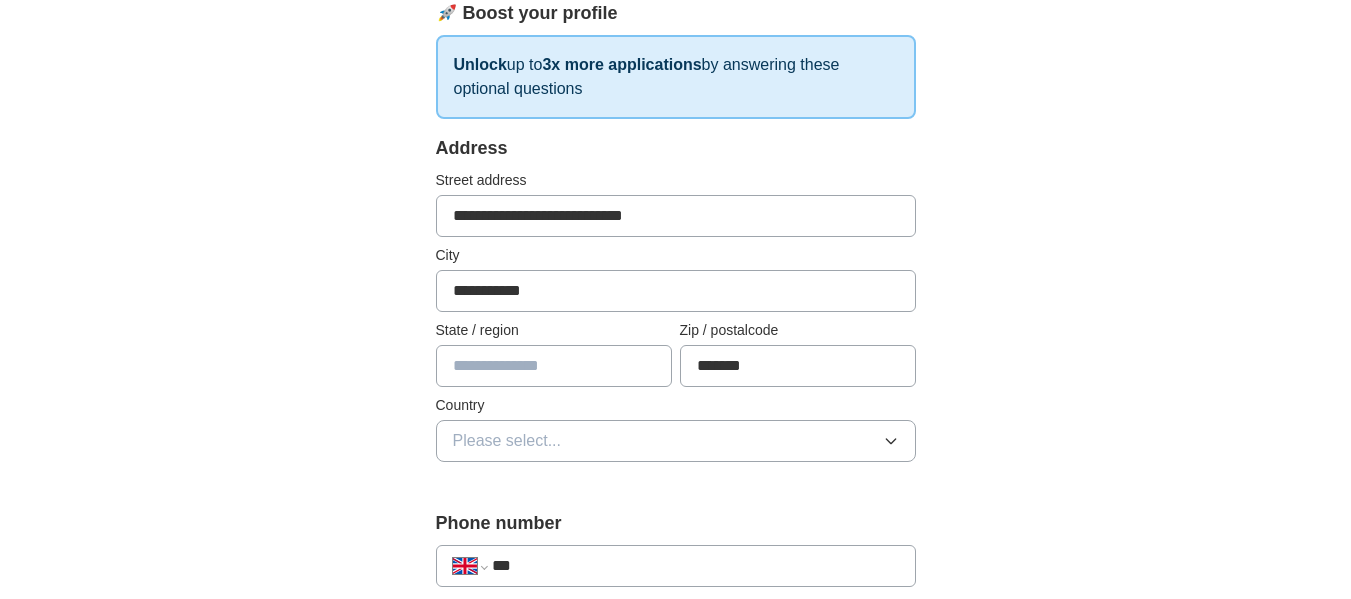 type on "*******" 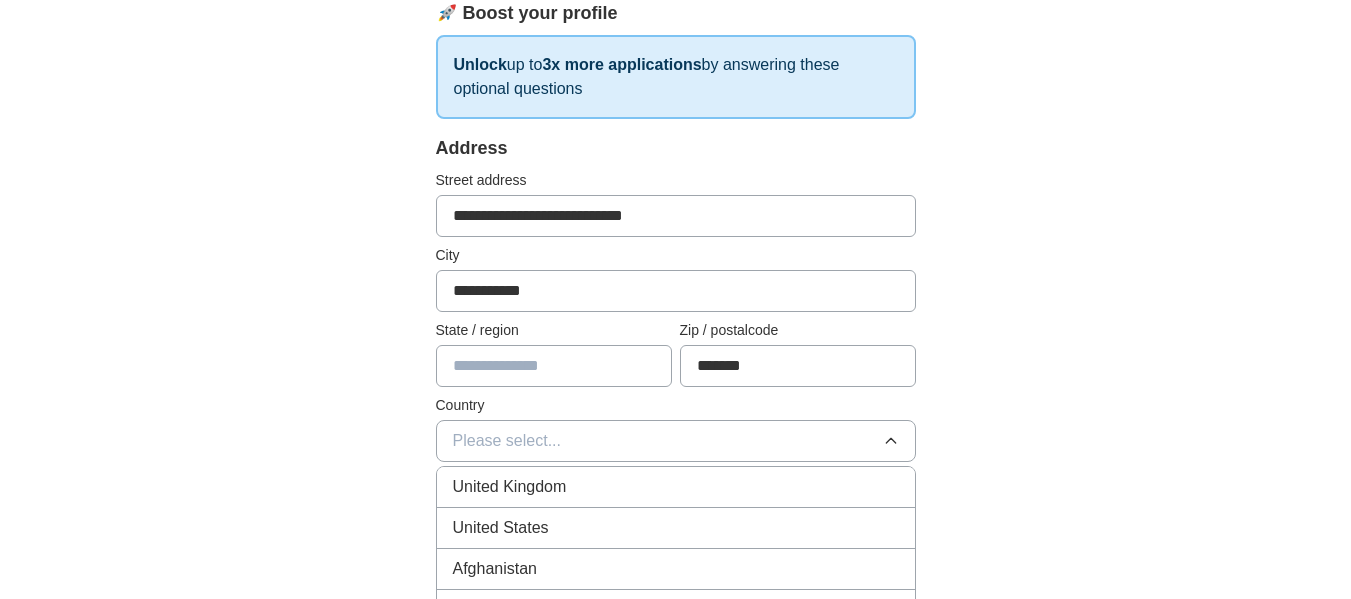 click on "United Kingdom" at bounding box center (676, 487) 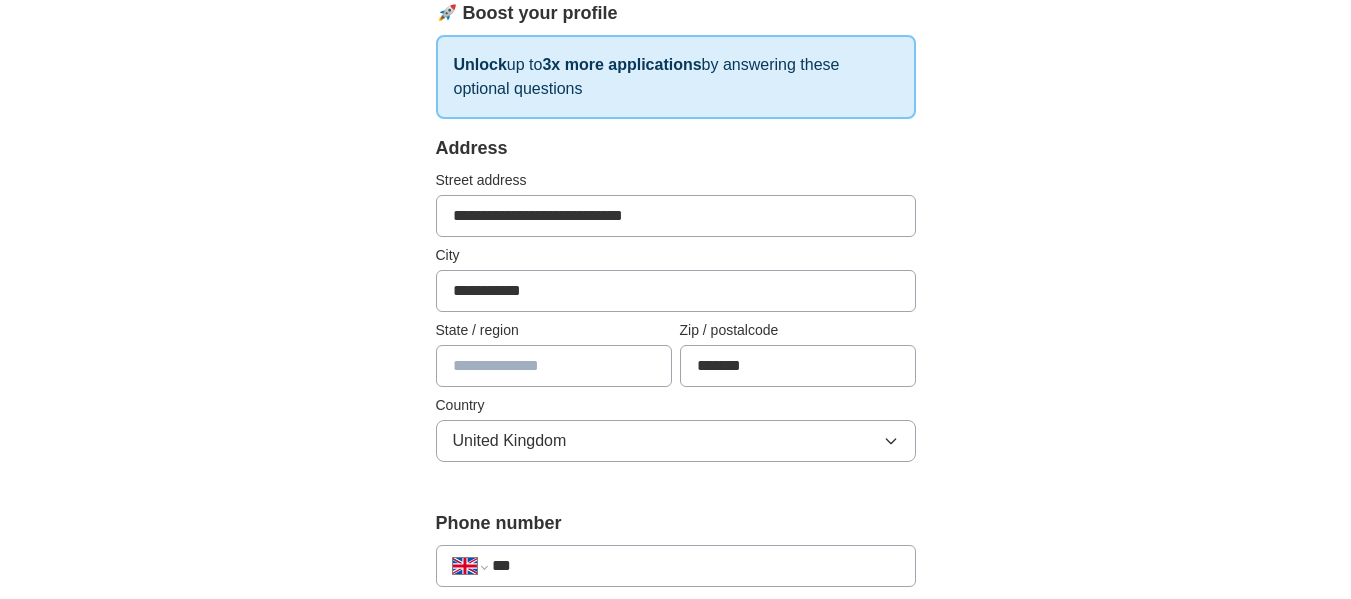 click on "**********" at bounding box center (676, 658) 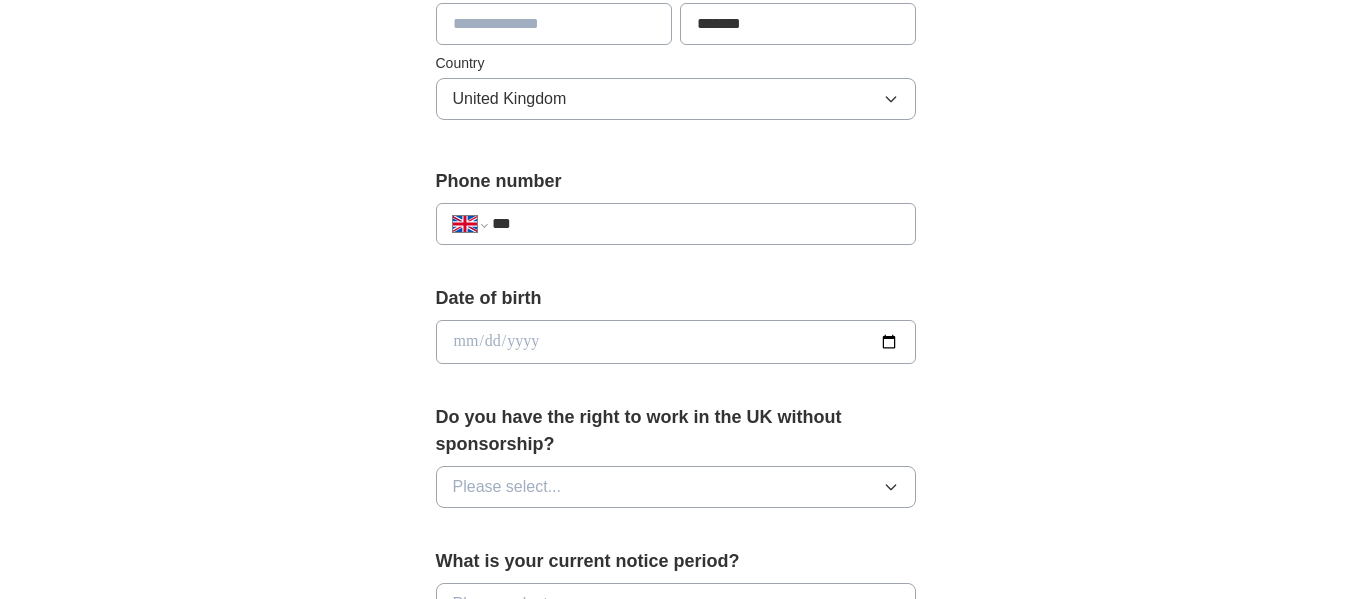 scroll, scrollTop: 700, scrollLeft: 0, axis: vertical 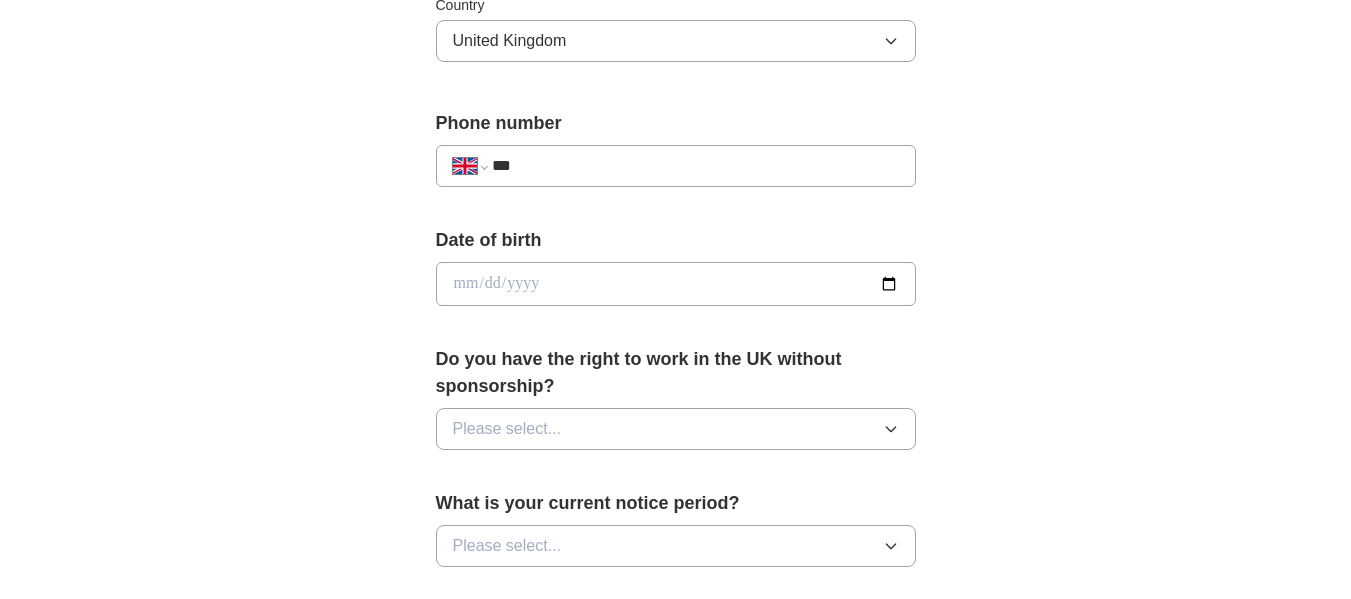 click on "***" at bounding box center (695, 166) 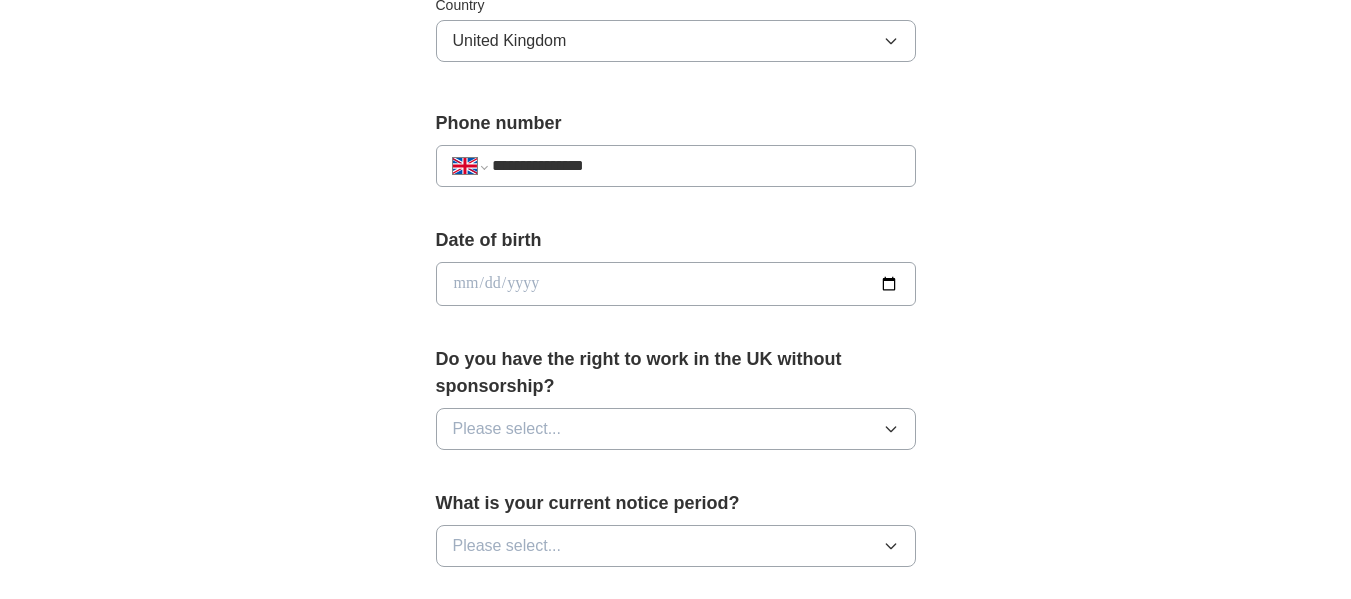 type on "**********" 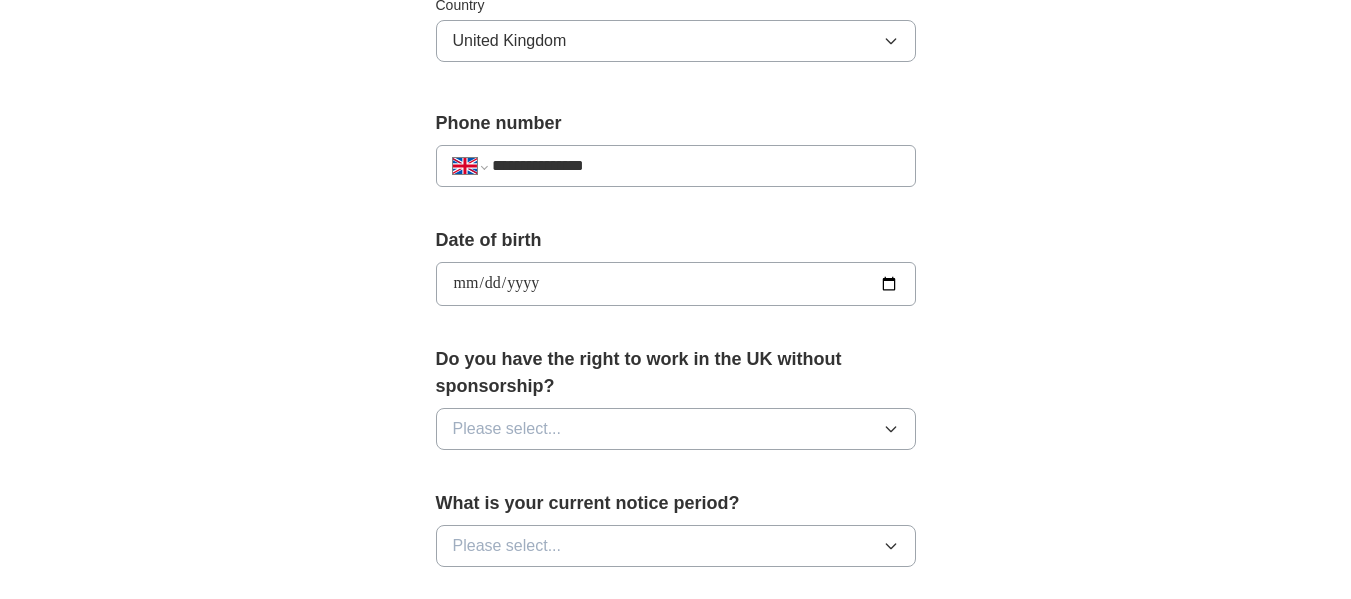 type on "**********" 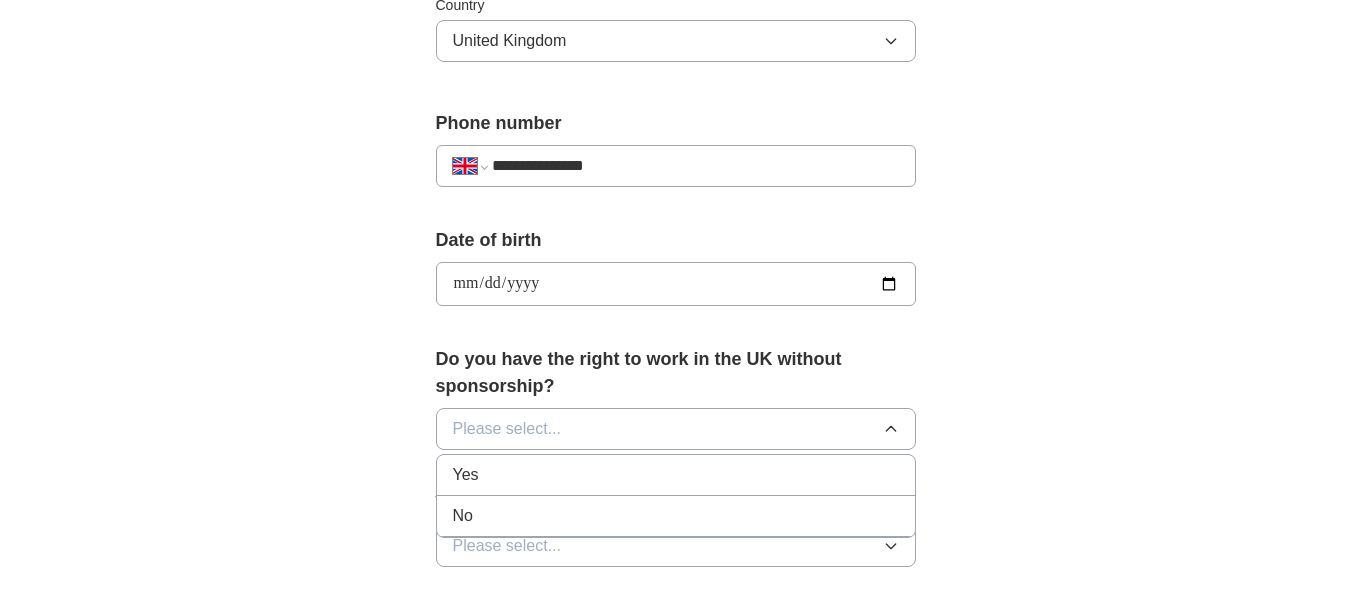 click on "Yes" at bounding box center (676, 475) 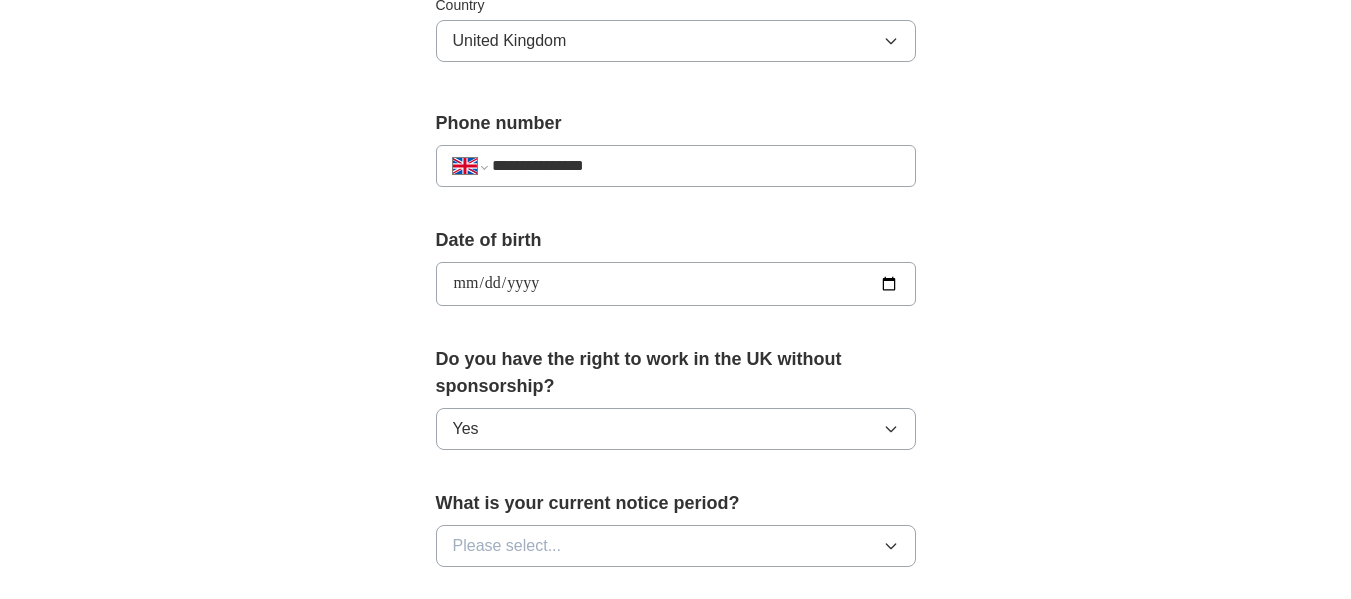 click on "**********" at bounding box center (676, 314) 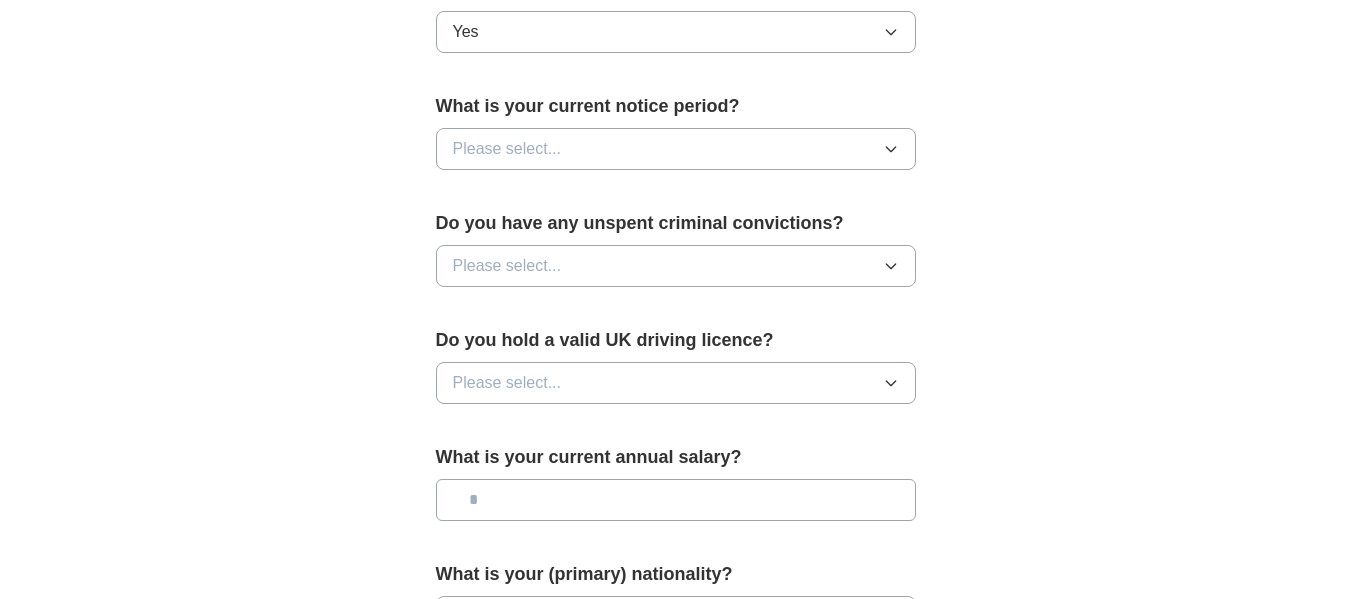 scroll, scrollTop: 1100, scrollLeft: 0, axis: vertical 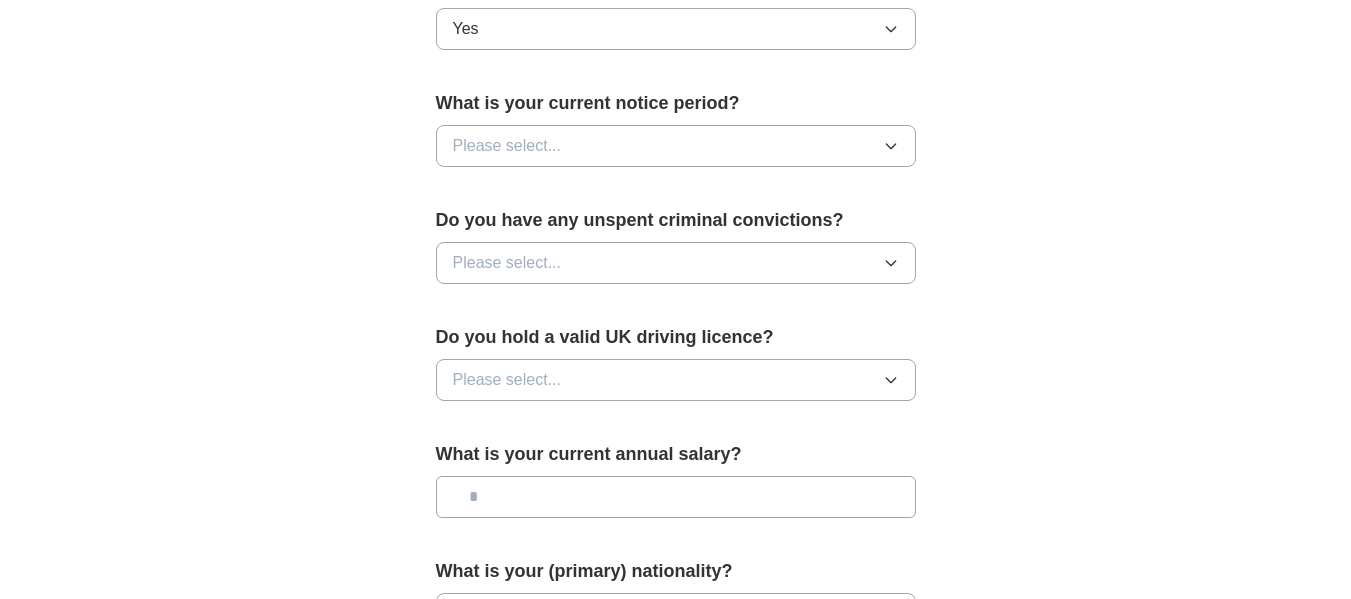 click on "Please select..." at bounding box center (676, 146) 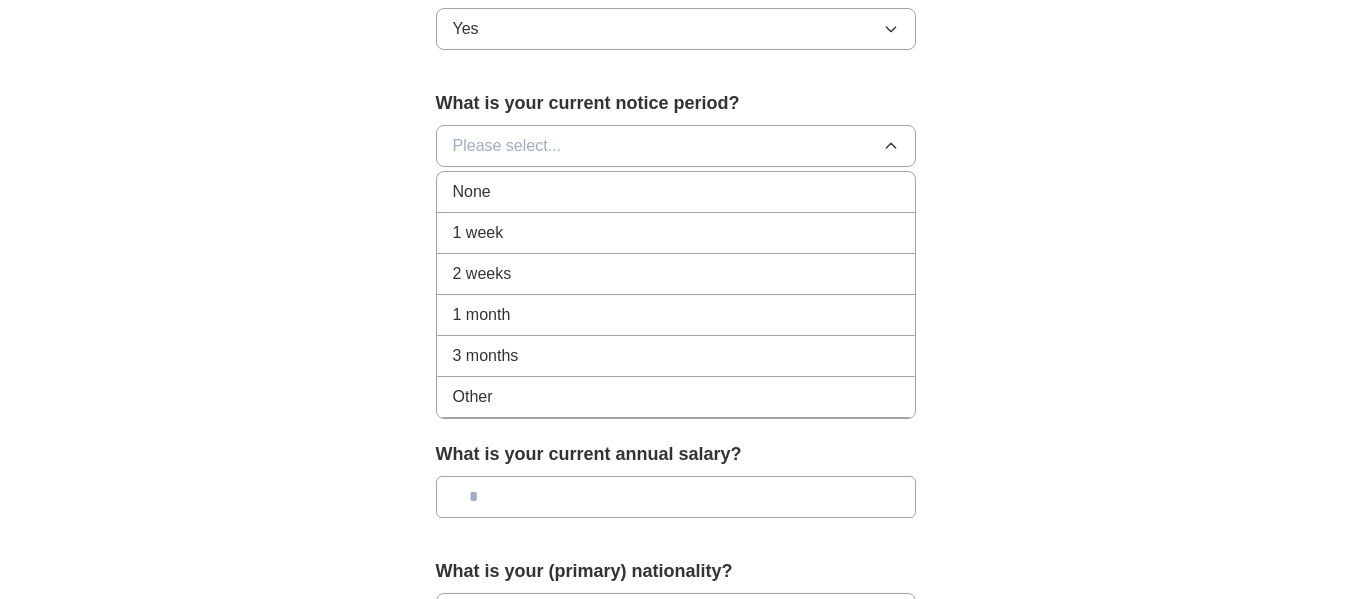 click on "None" at bounding box center (676, 192) 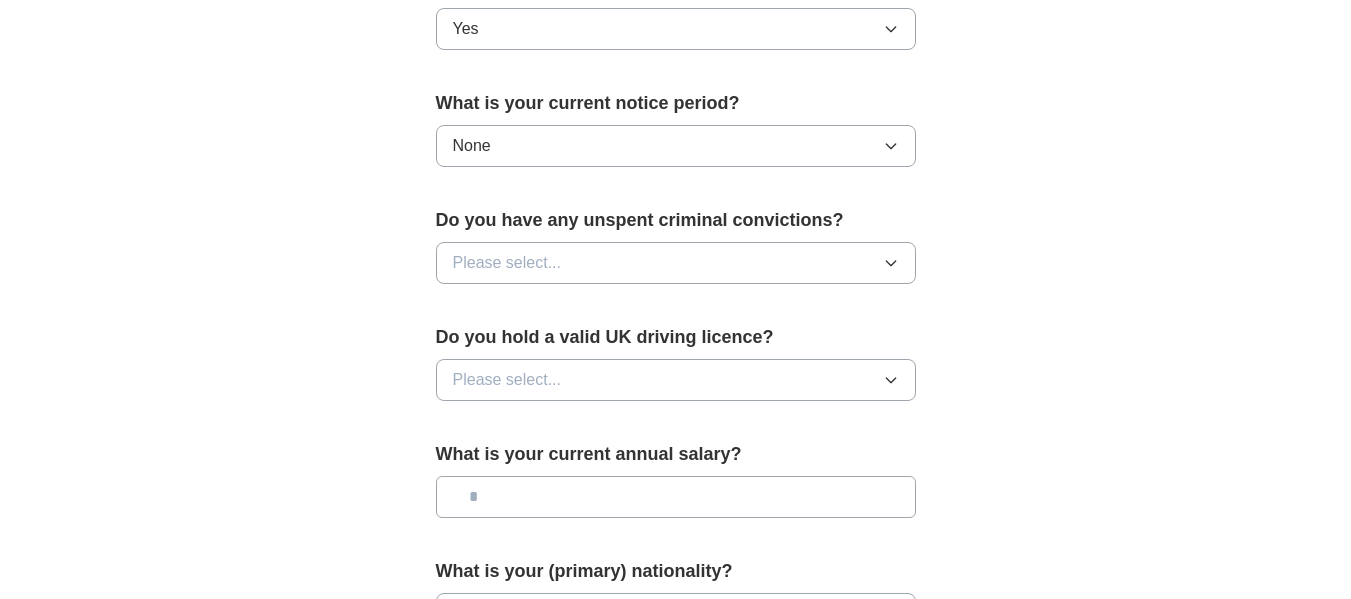 click on "**********" at bounding box center (676, -86) 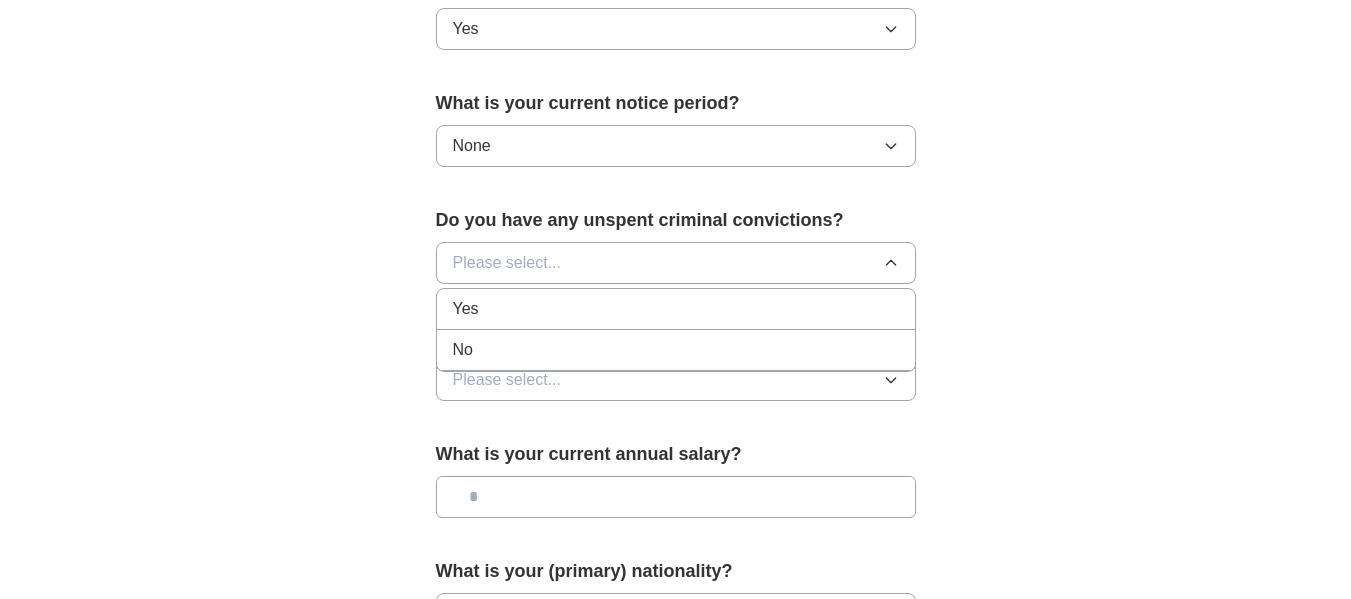 click on "No" at bounding box center (676, 350) 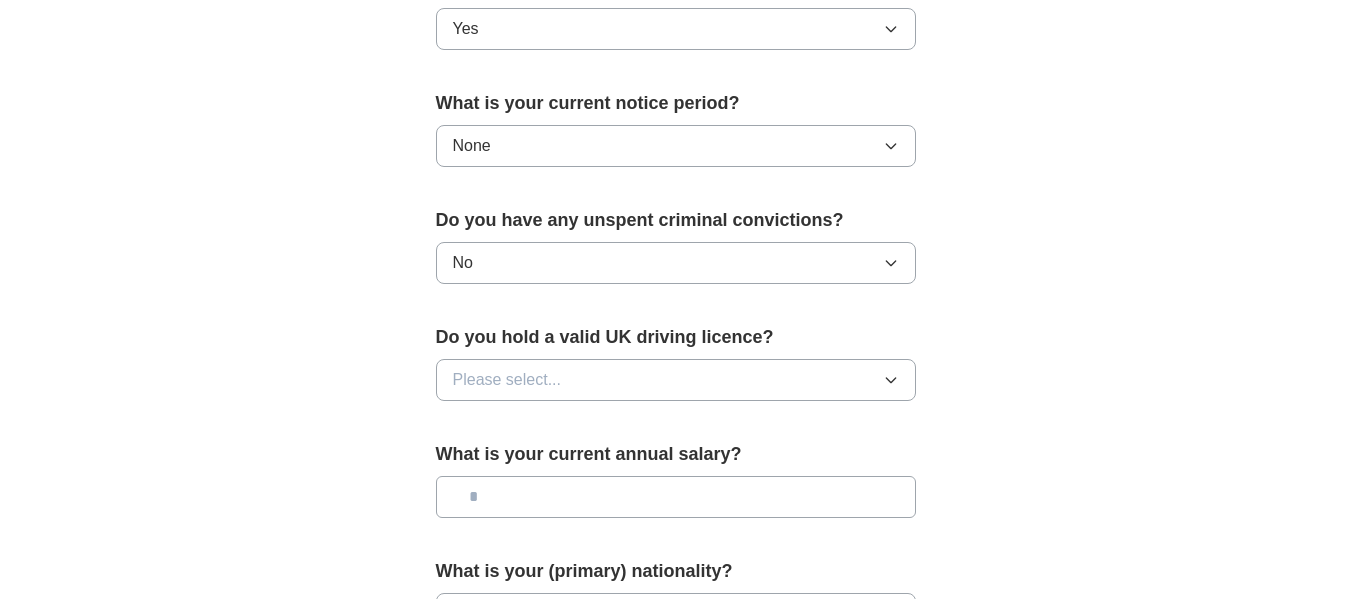 click on "**********" at bounding box center [676, -142] 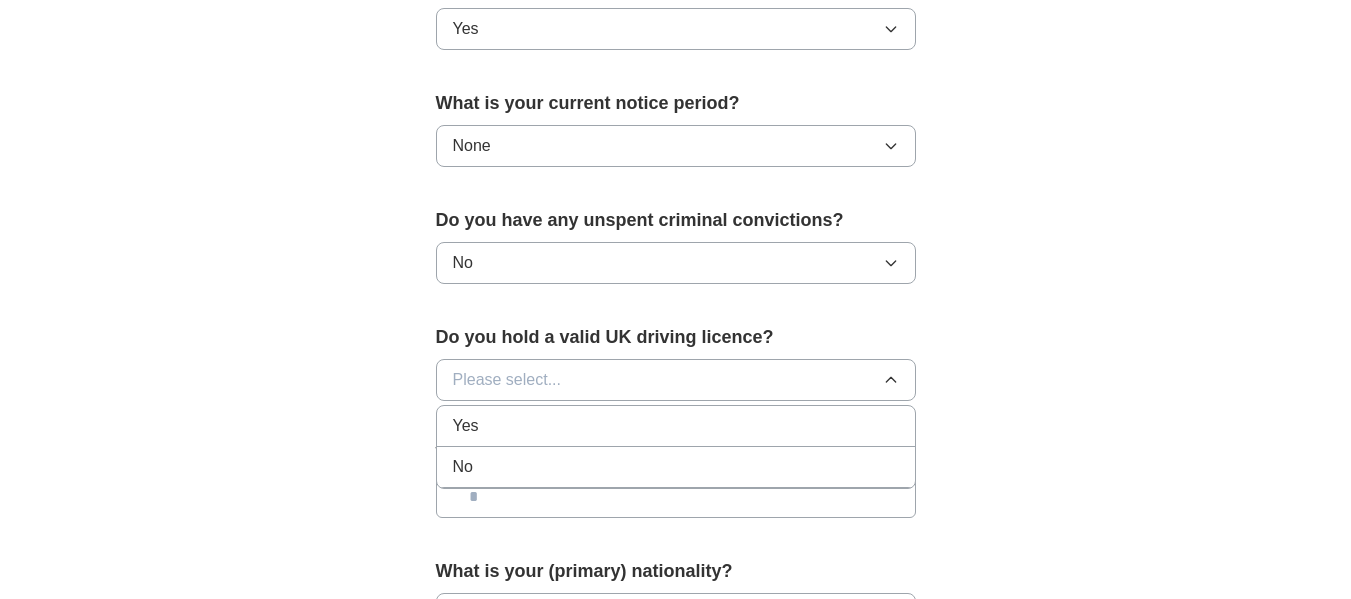 click on "No" at bounding box center [676, 467] 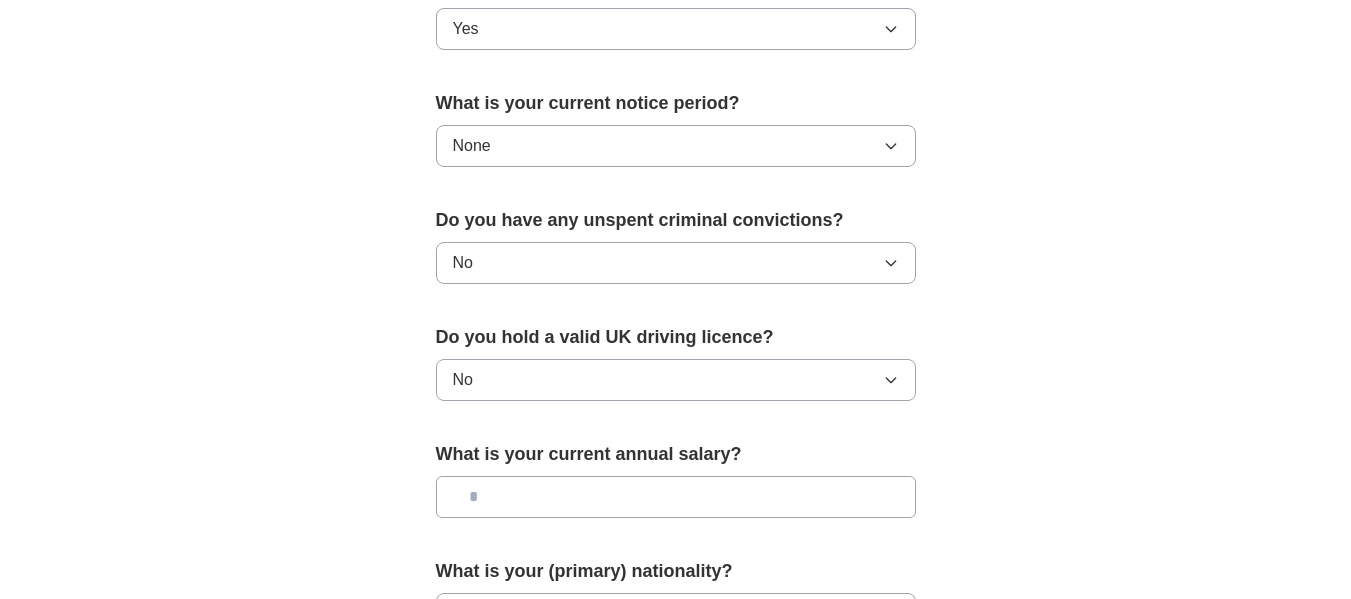 click on "**********" at bounding box center (676, -142) 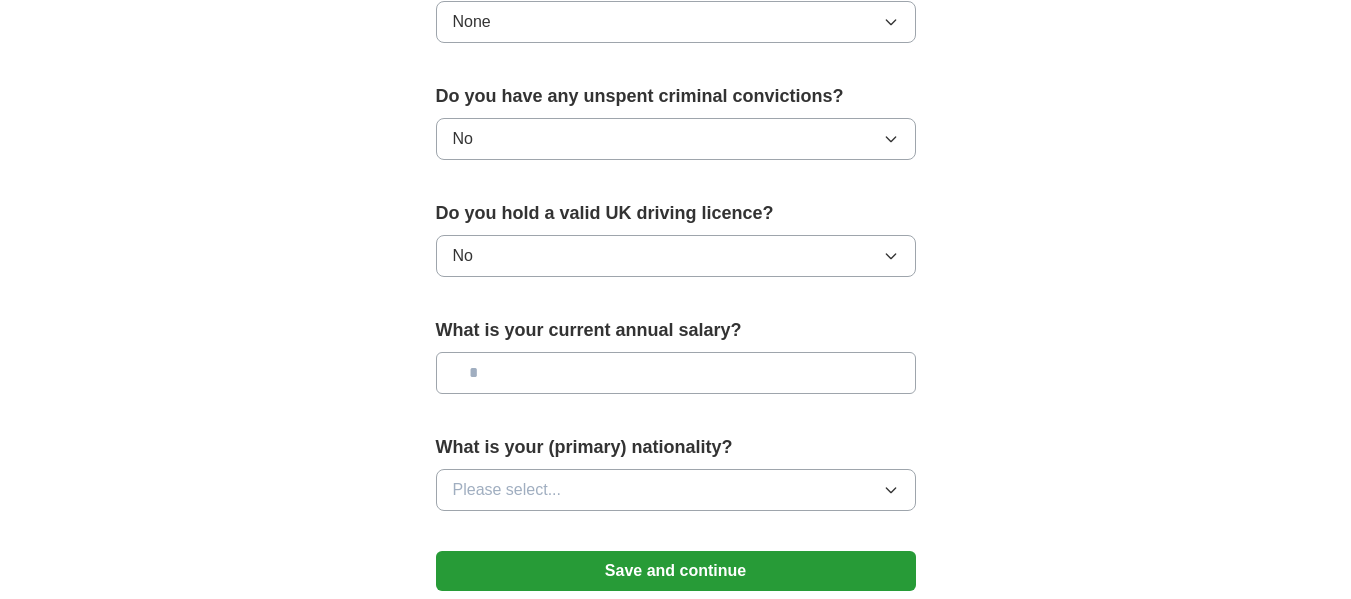 scroll, scrollTop: 1300, scrollLeft: 0, axis: vertical 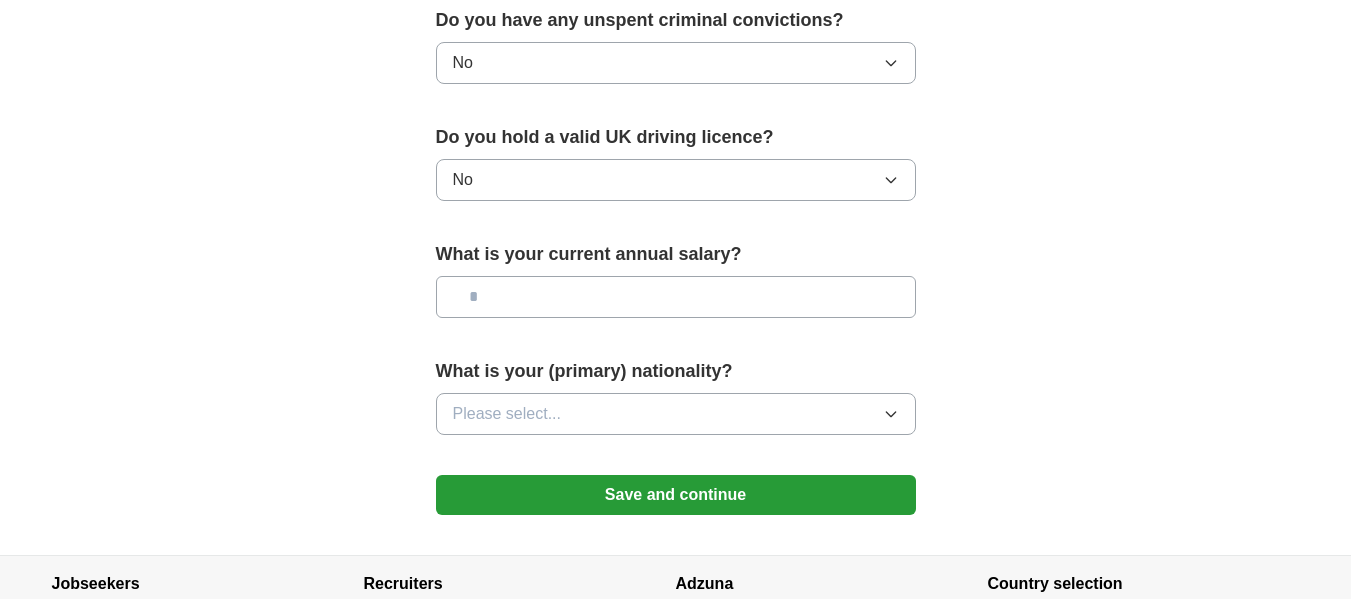 click at bounding box center [676, 297] 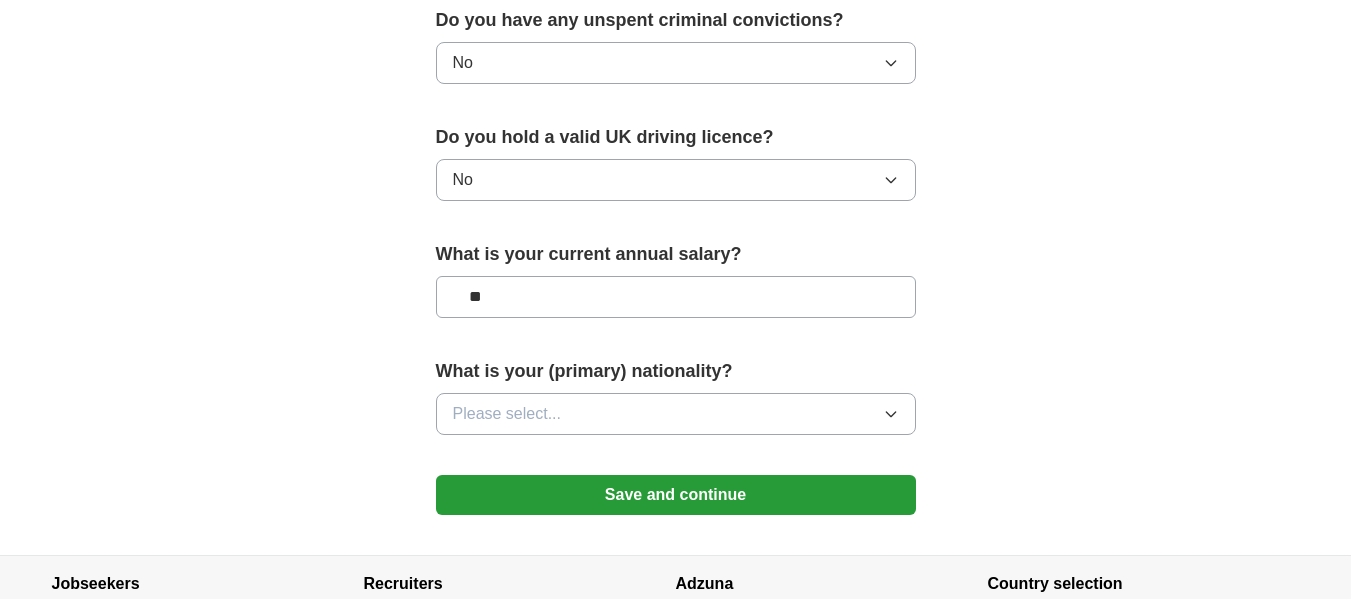 type on "**" 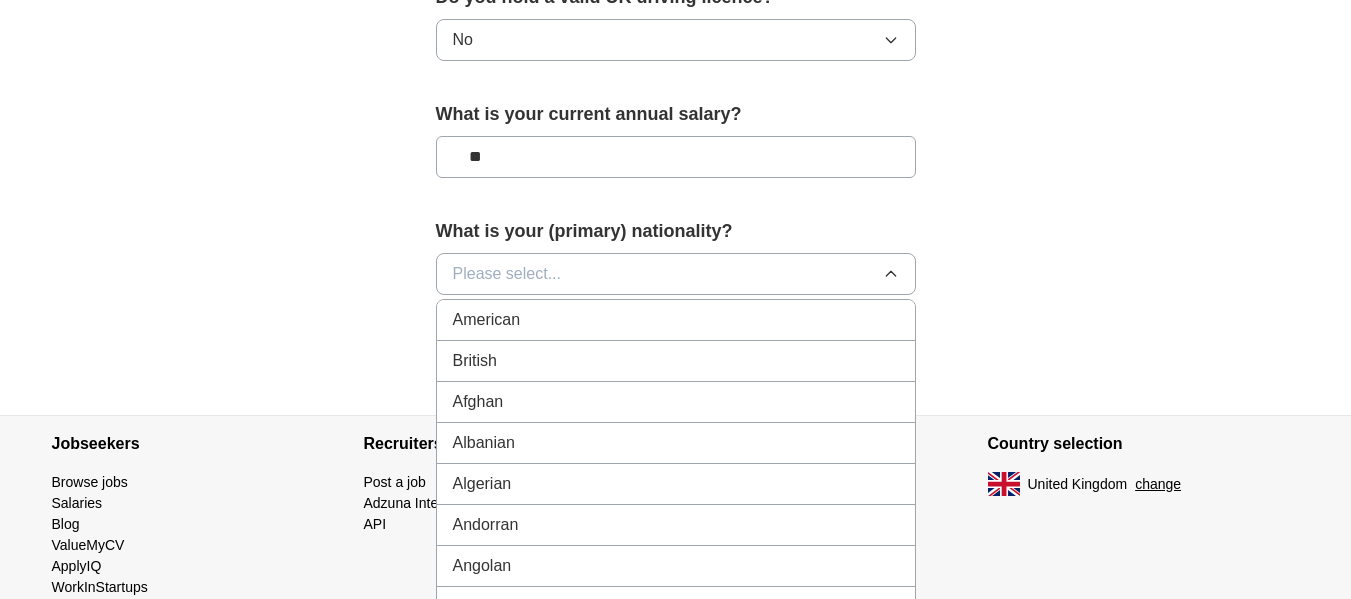 scroll, scrollTop: 1540, scrollLeft: 0, axis: vertical 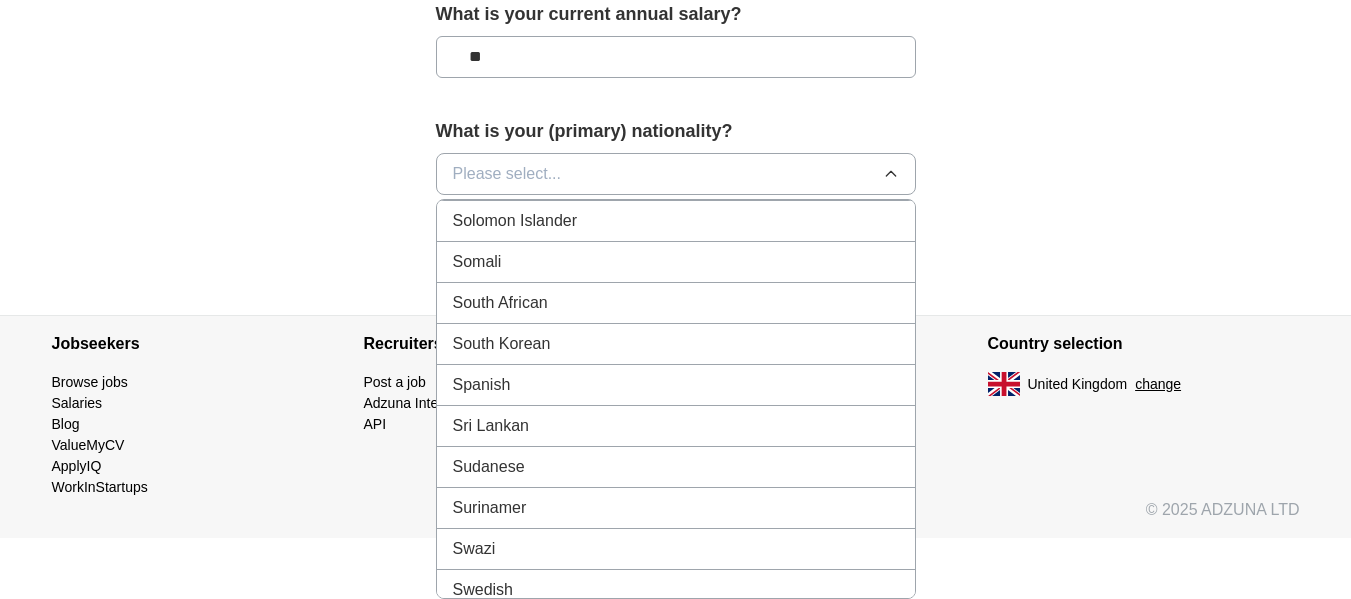 click on "South African" at bounding box center [676, 303] 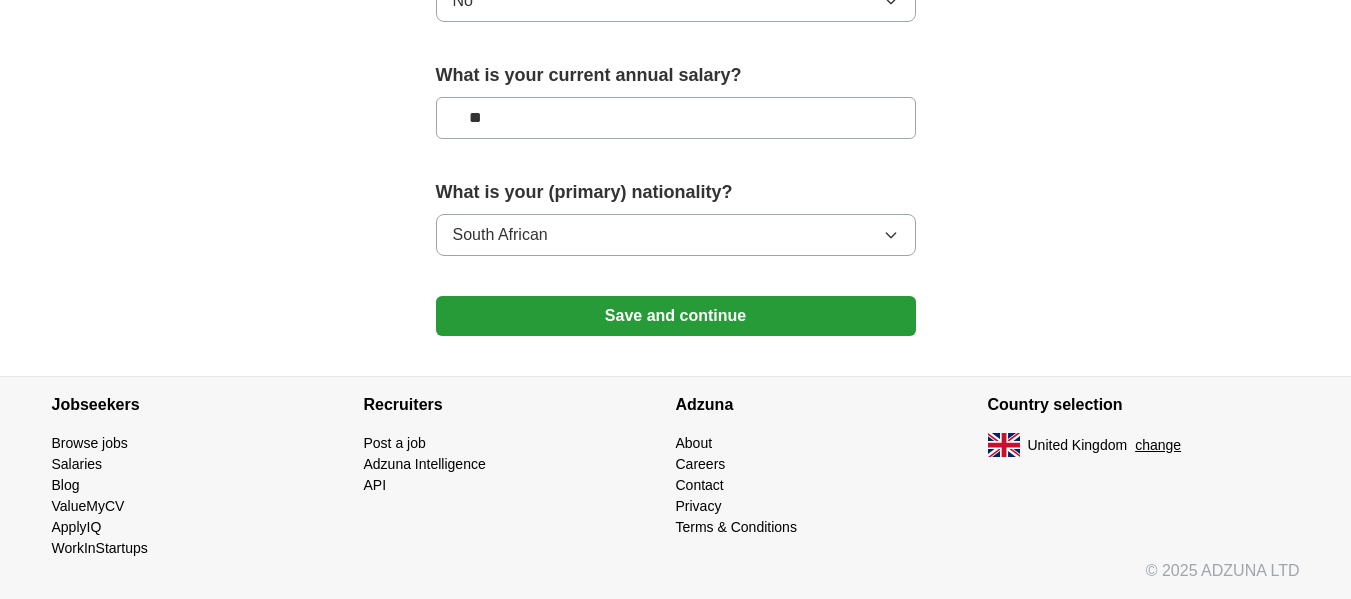 click on "**********" at bounding box center [676, -521] 